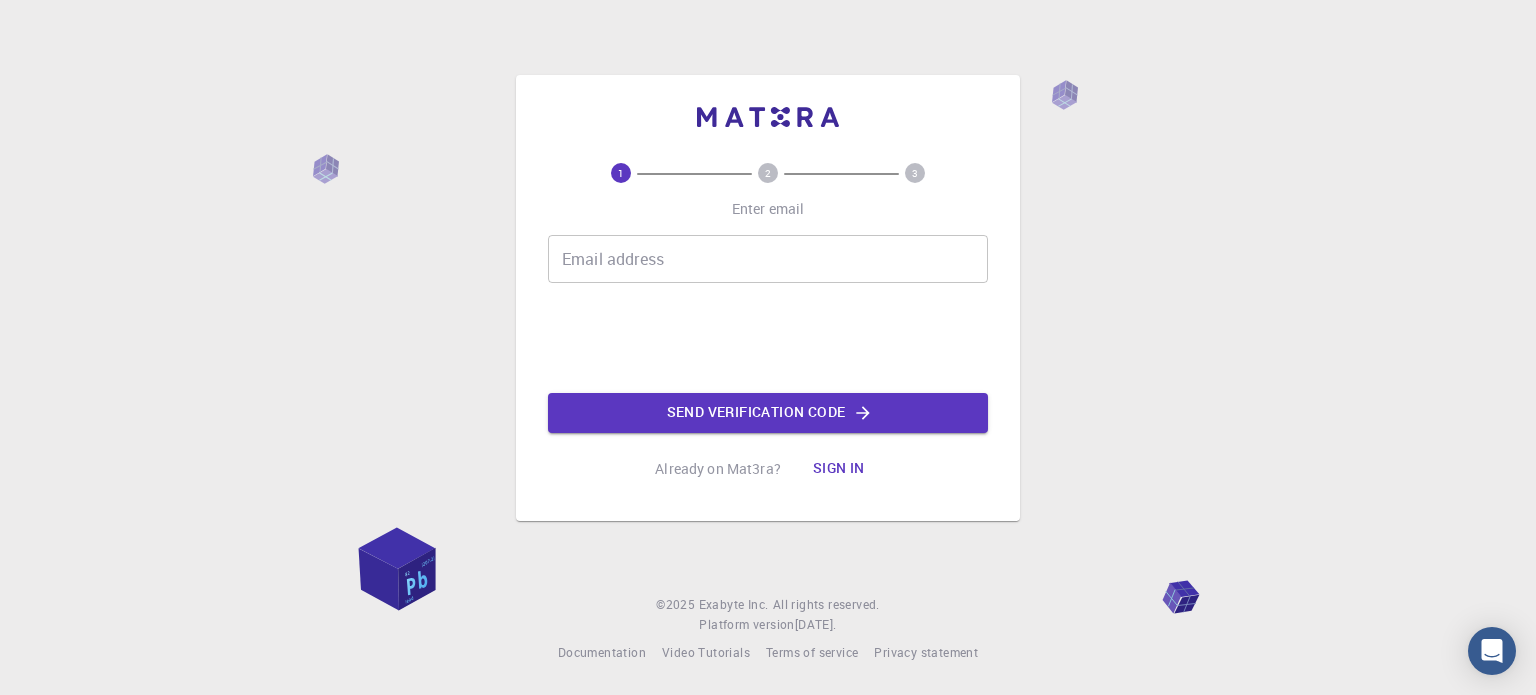 scroll, scrollTop: 0, scrollLeft: 0, axis: both 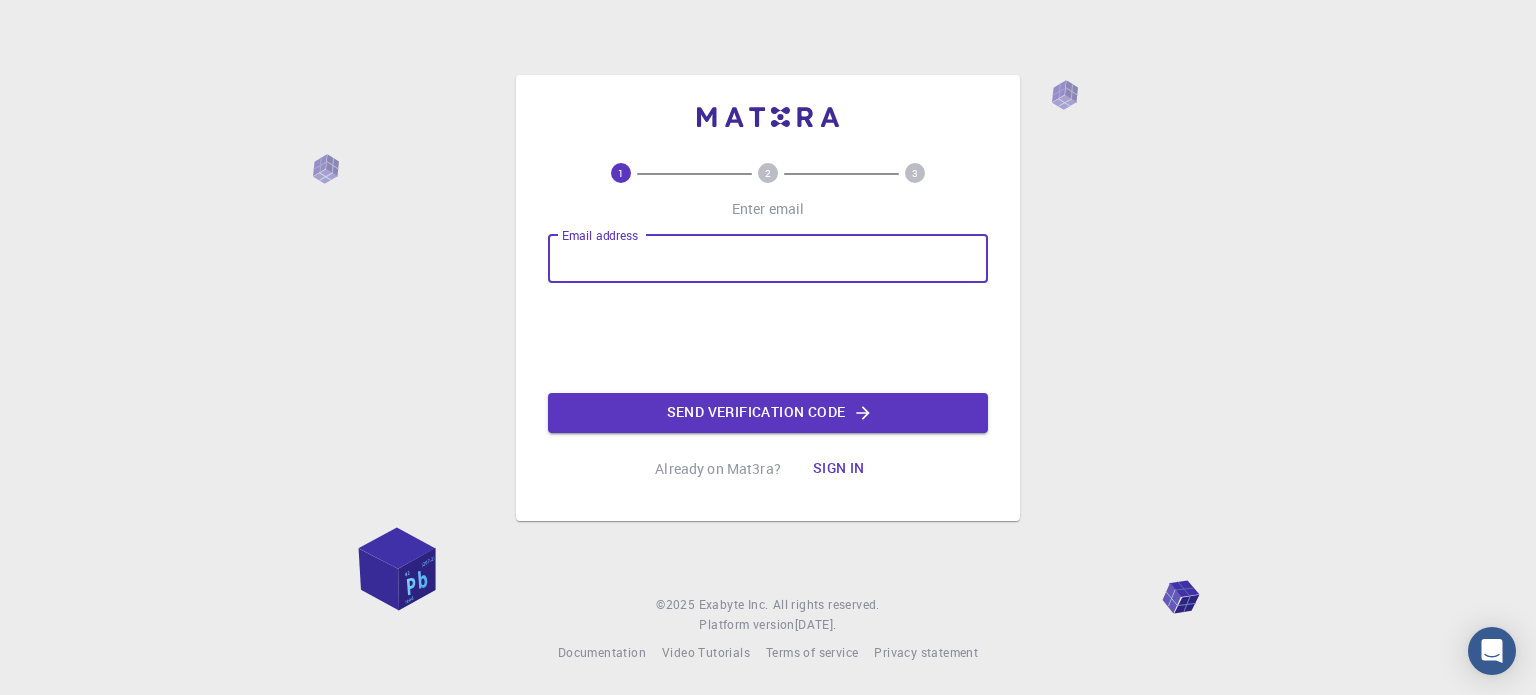 type on "[EMAIL_ADDRESS][DOMAIN_NAME]" 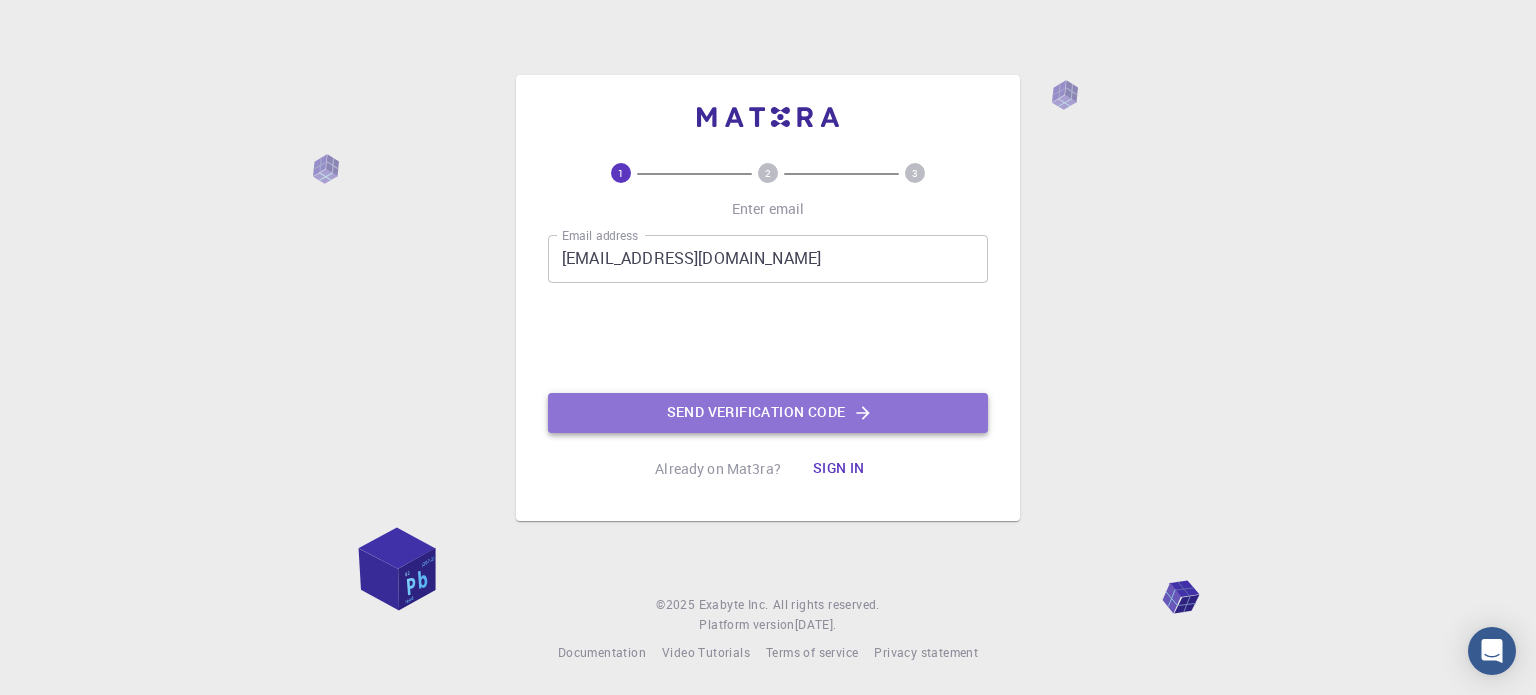 click on "Send verification code" 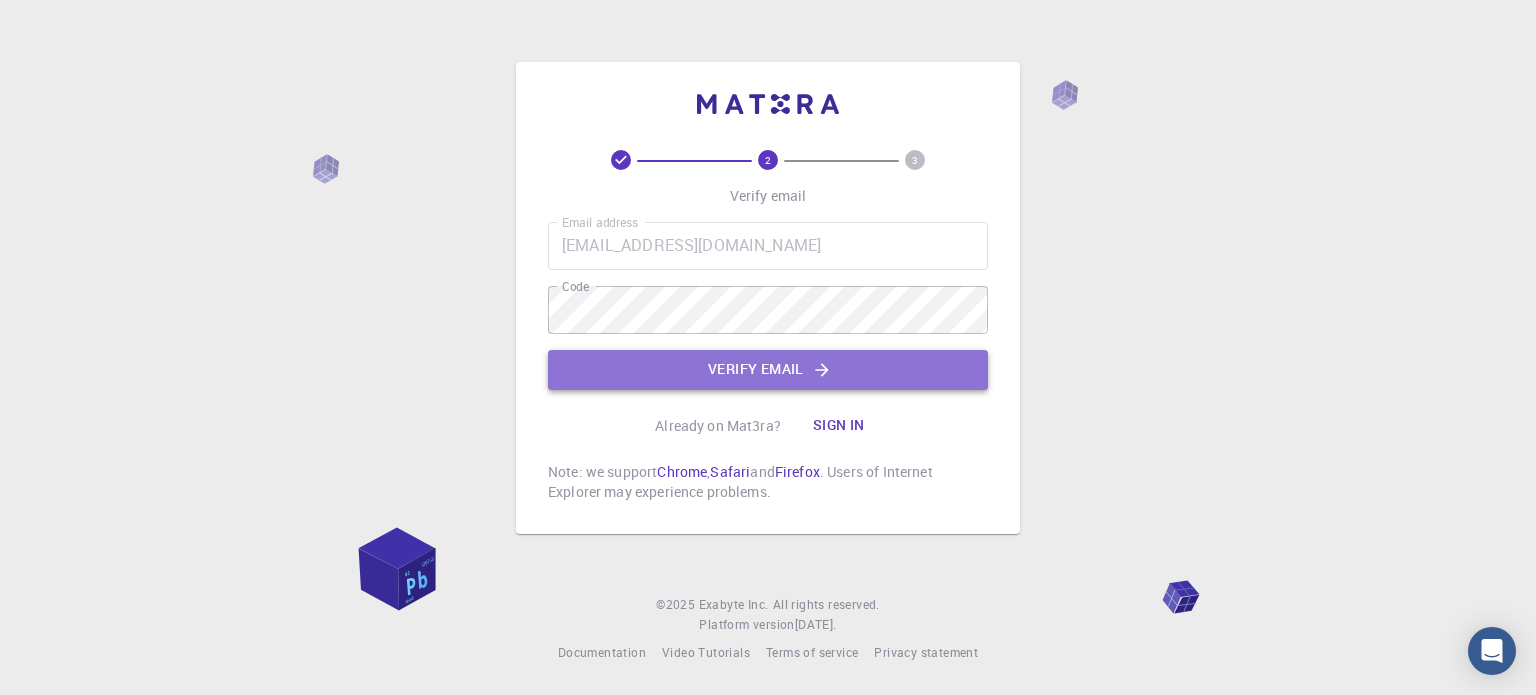 click on "Verify email" 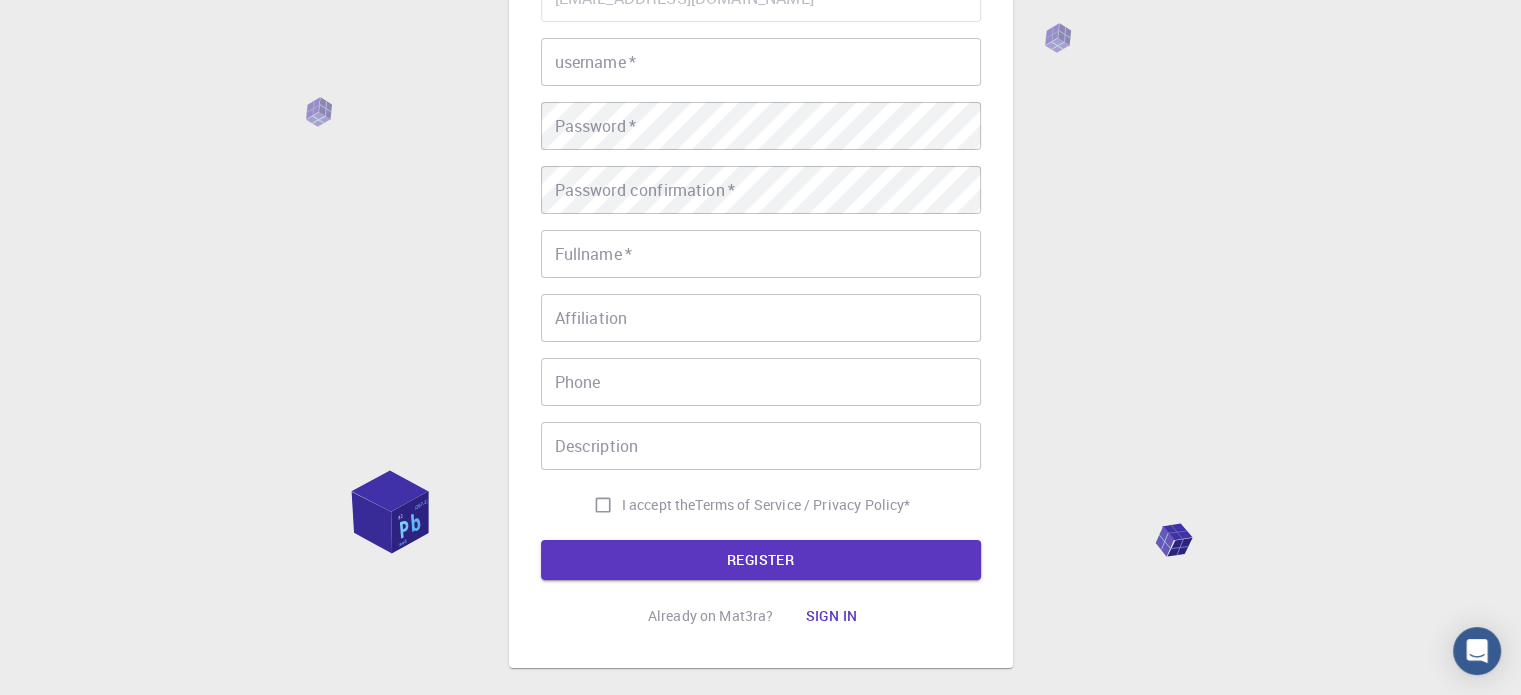 scroll, scrollTop: 217, scrollLeft: 0, axis: vertical 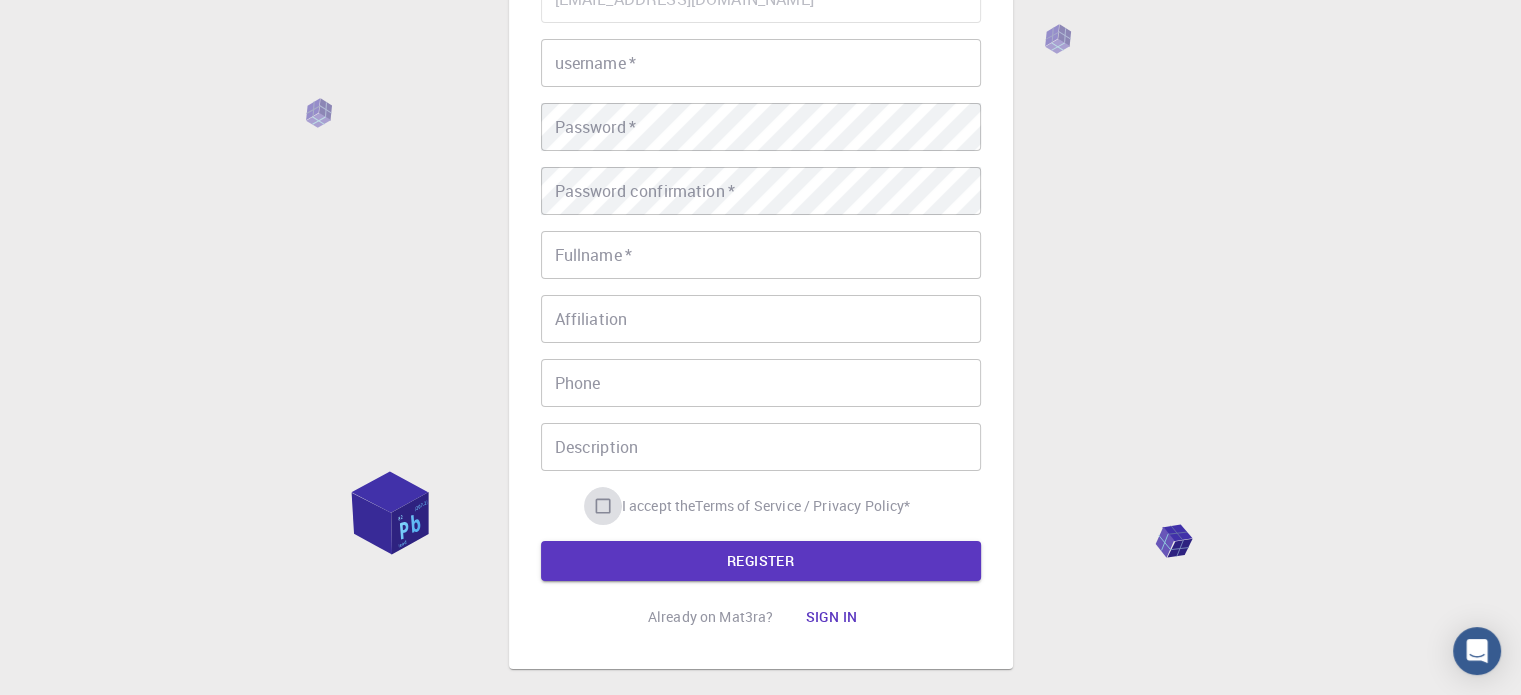 click on "I accept the  Terms of Service / Privacy Policy  *" at bounding box center [603, 506] 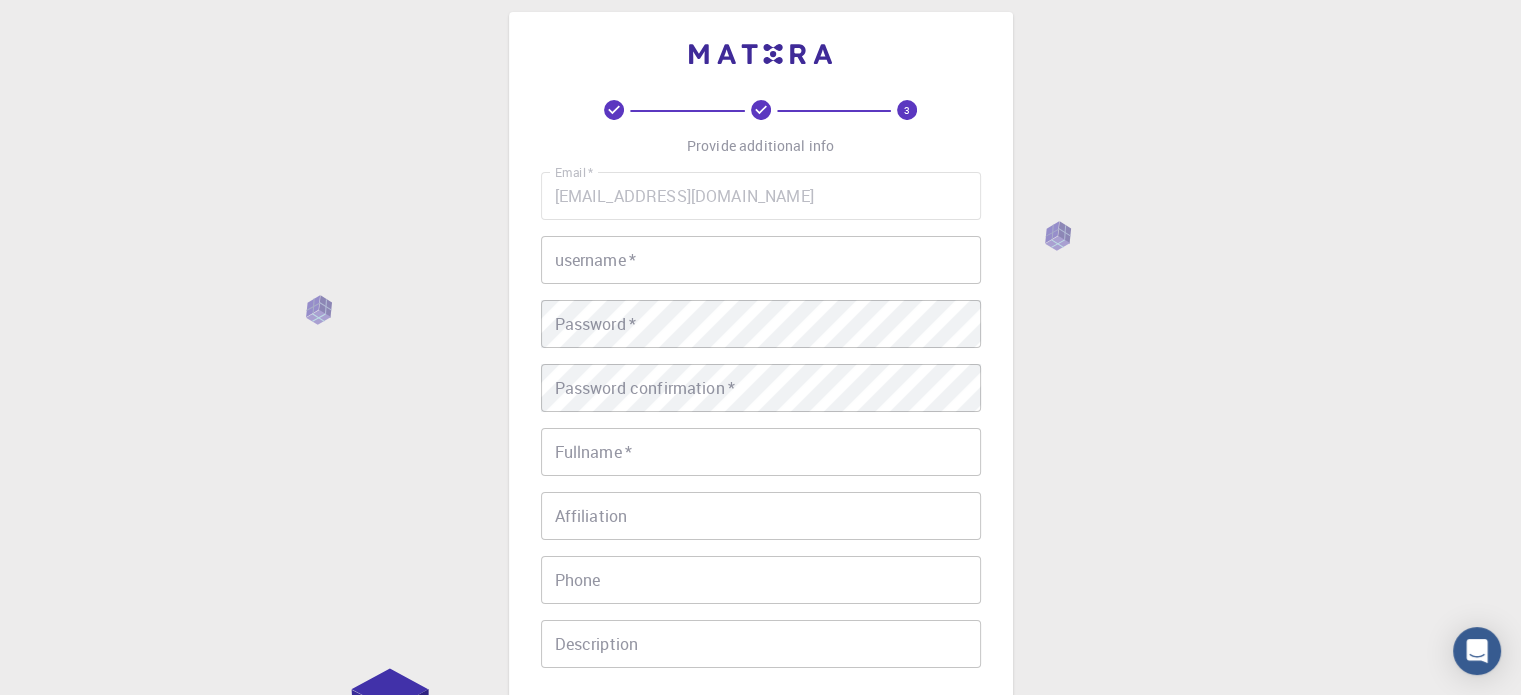 scroll, scrollTop: 0, scrollLeft: 0, axis: both 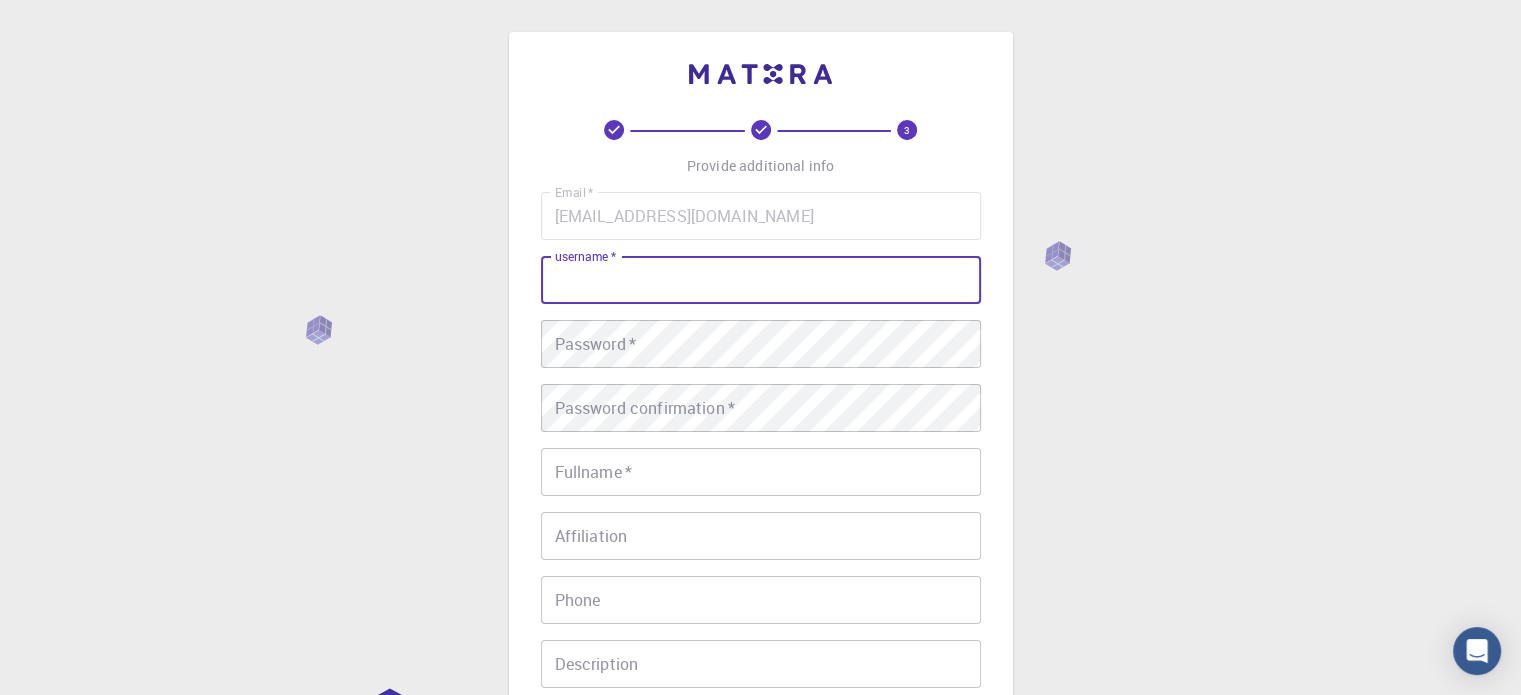 click on "username   *" at bounding box center [761, 280] 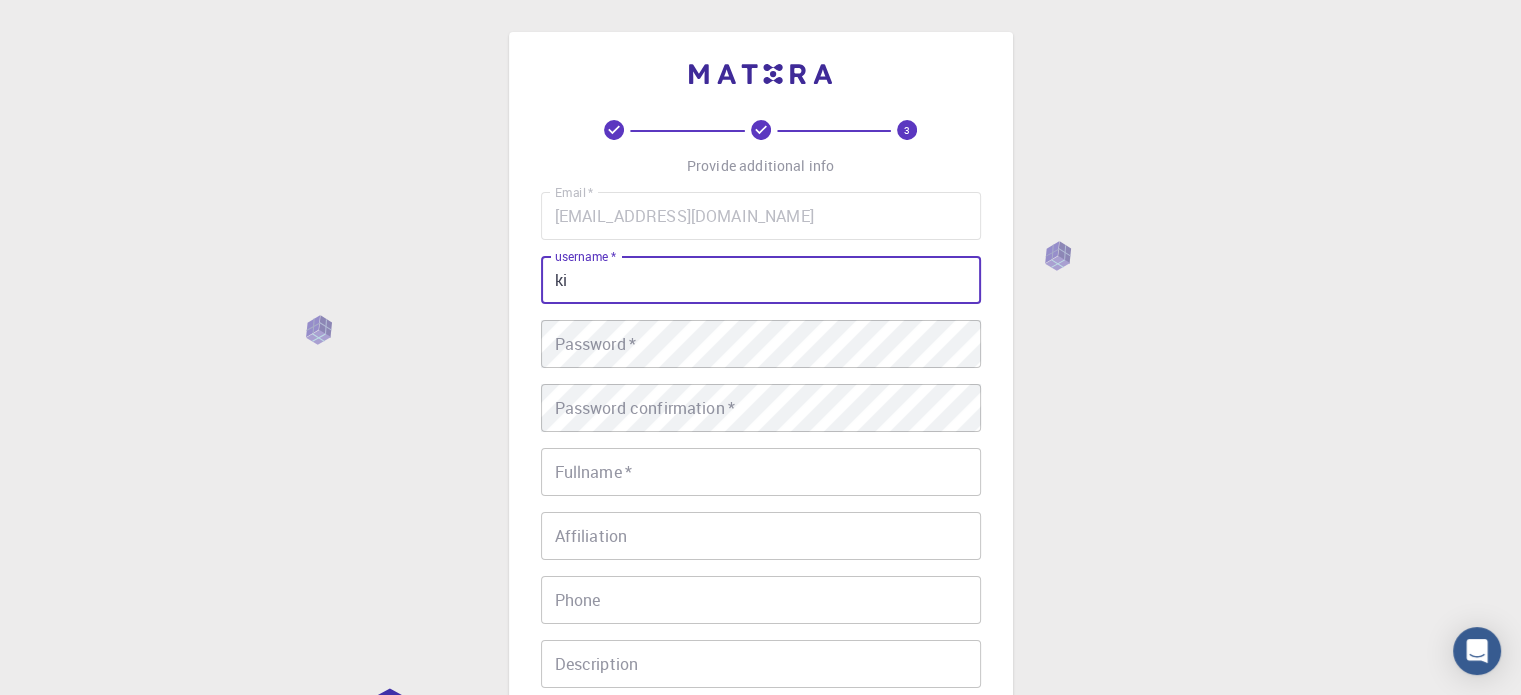 type on "k" 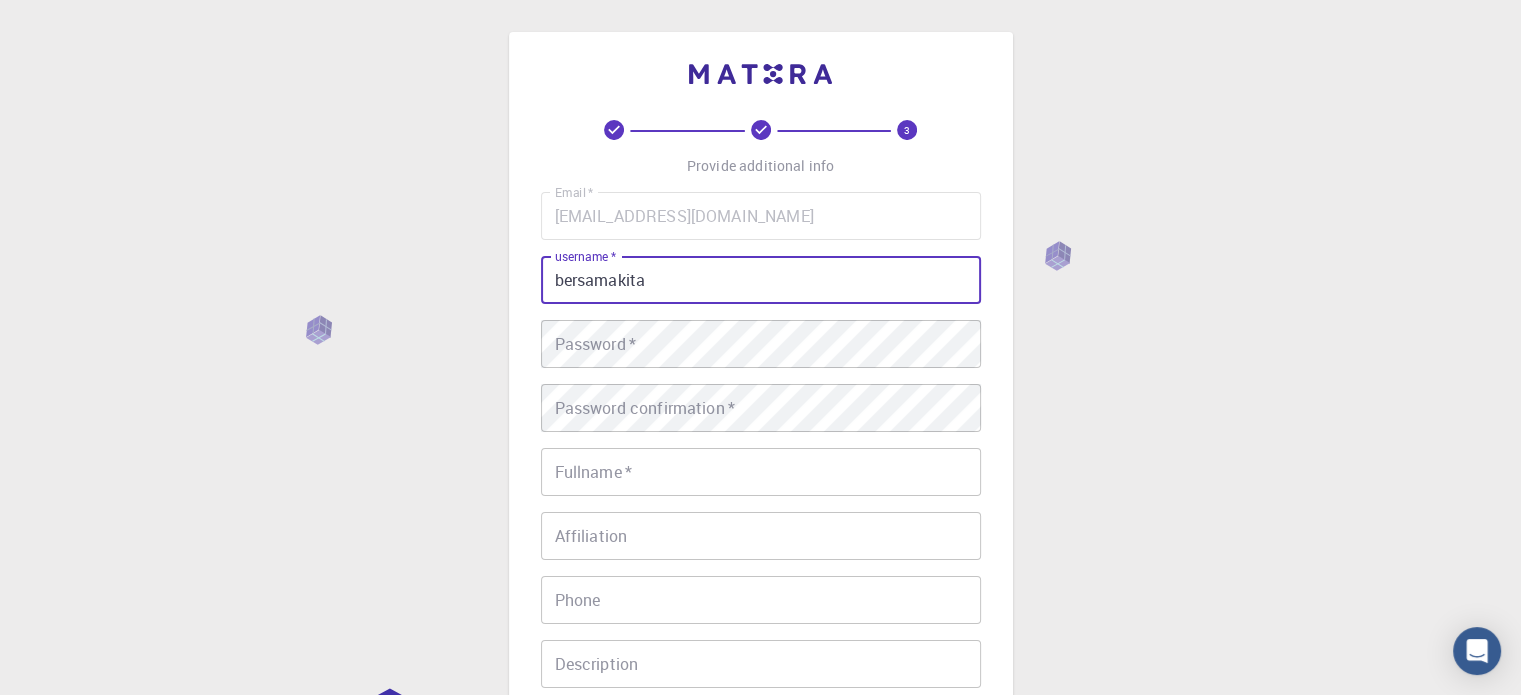 type on "bersamakita" 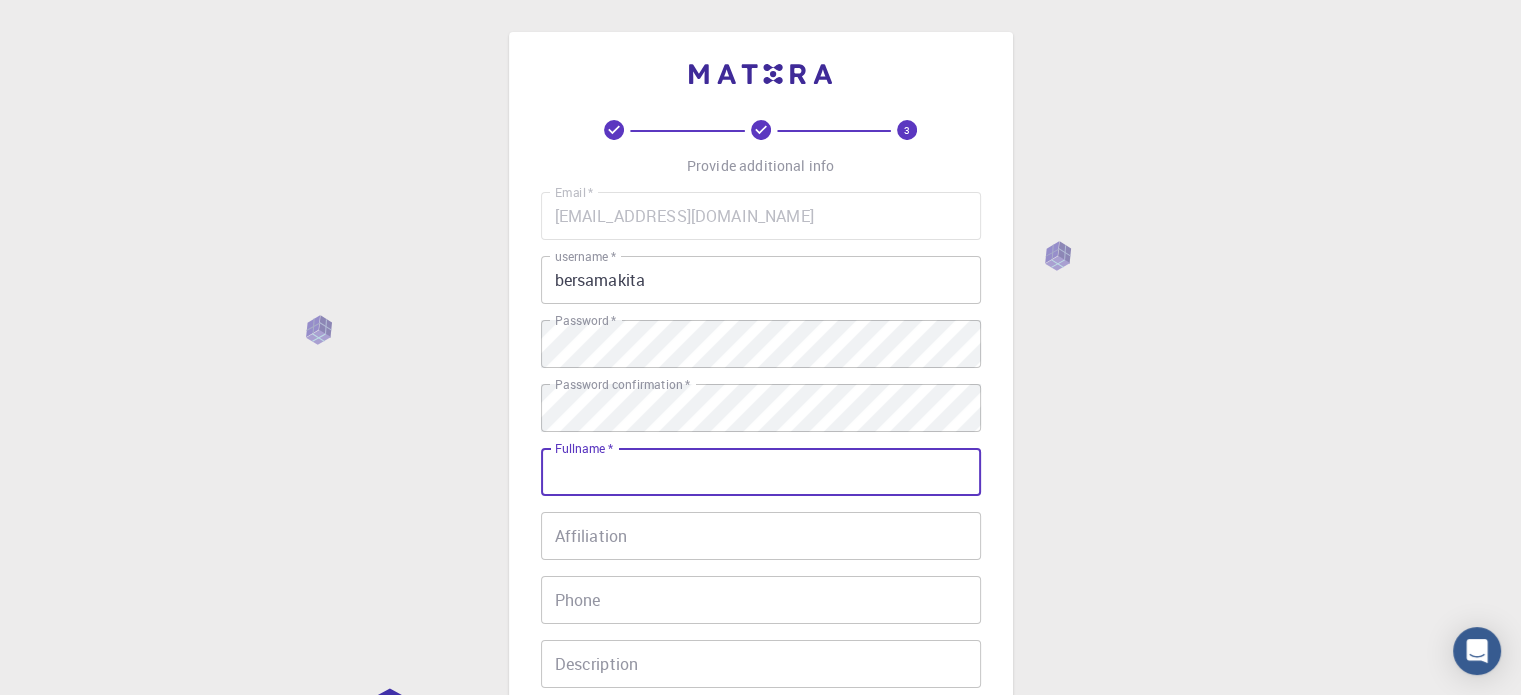 click on "Fullname   *" at bounding box center (761, 472) 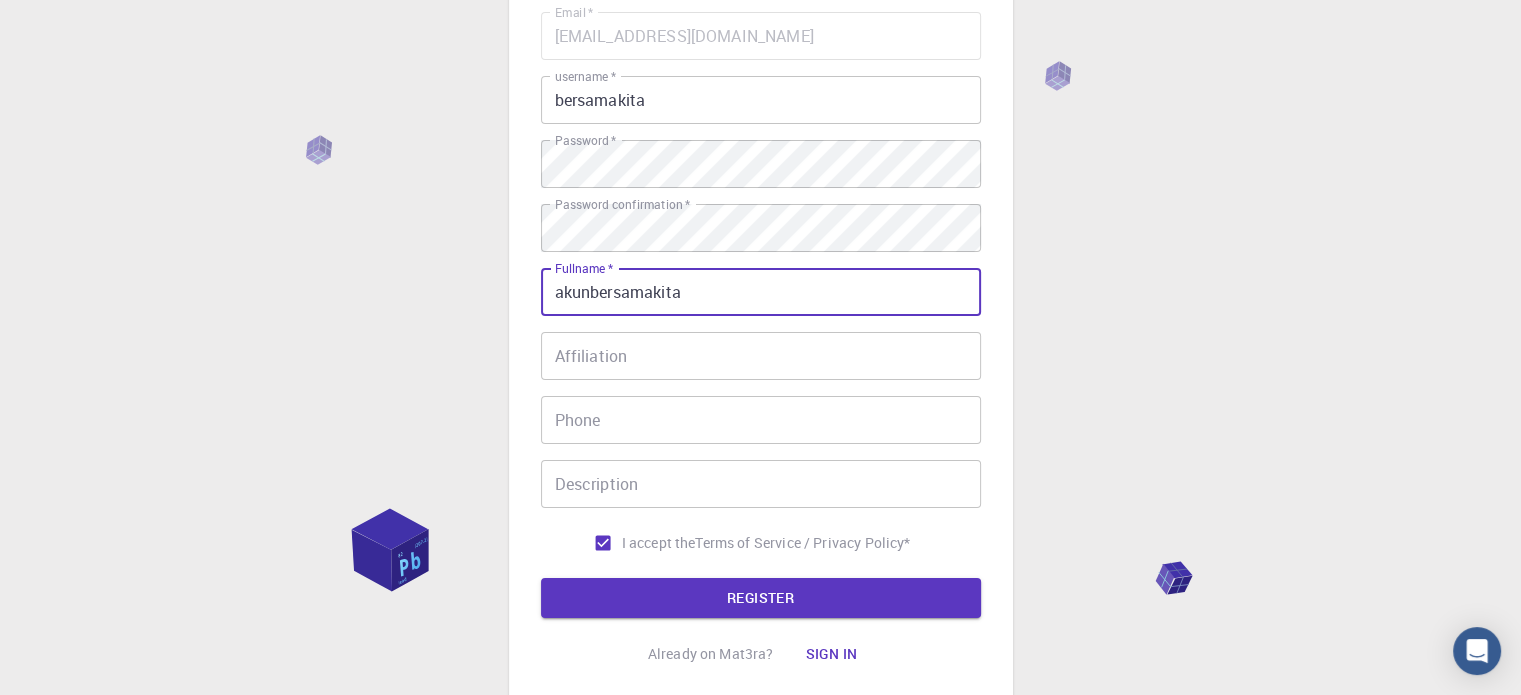 scroll, scrollTop: 182, scrollLeft: 0, axis: vertical 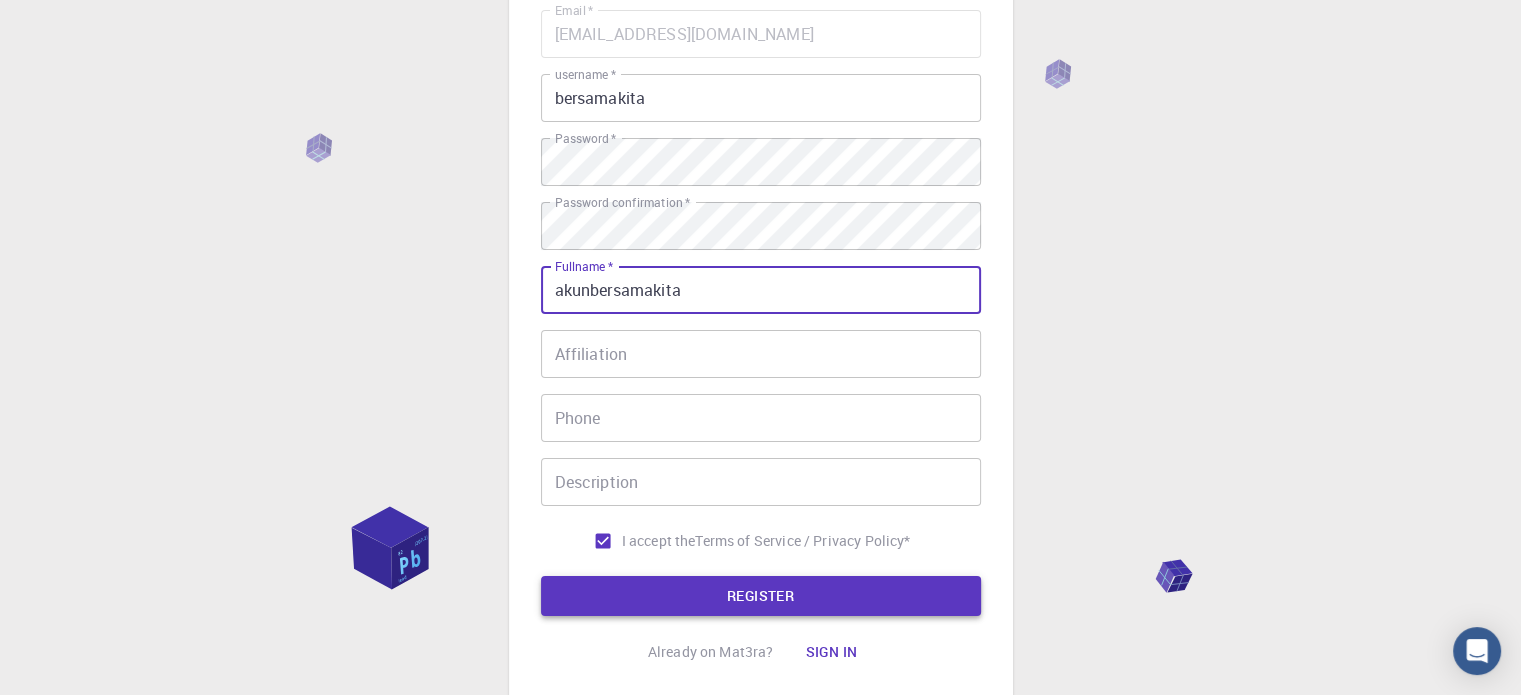 type on "akunbersamakita" 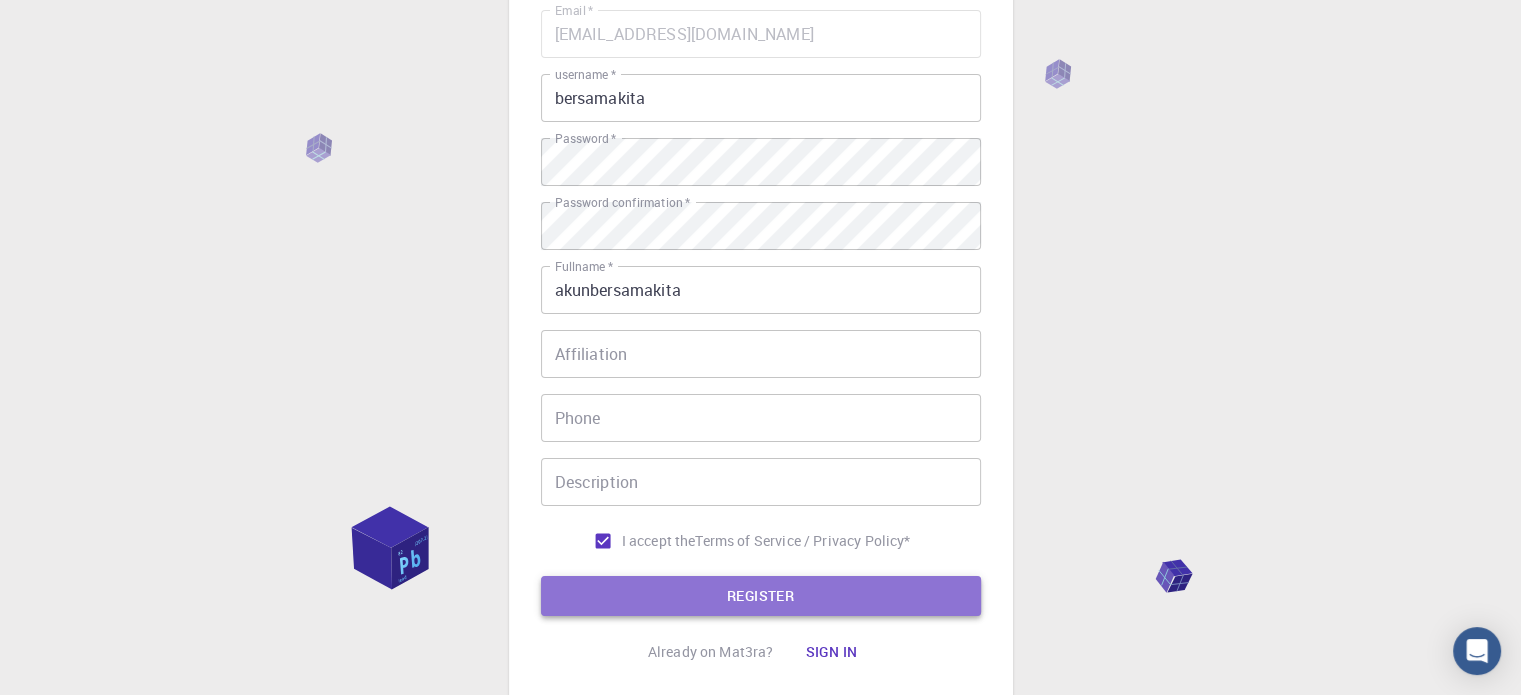 click on "REGISTER" at bounding box center [761, 596] 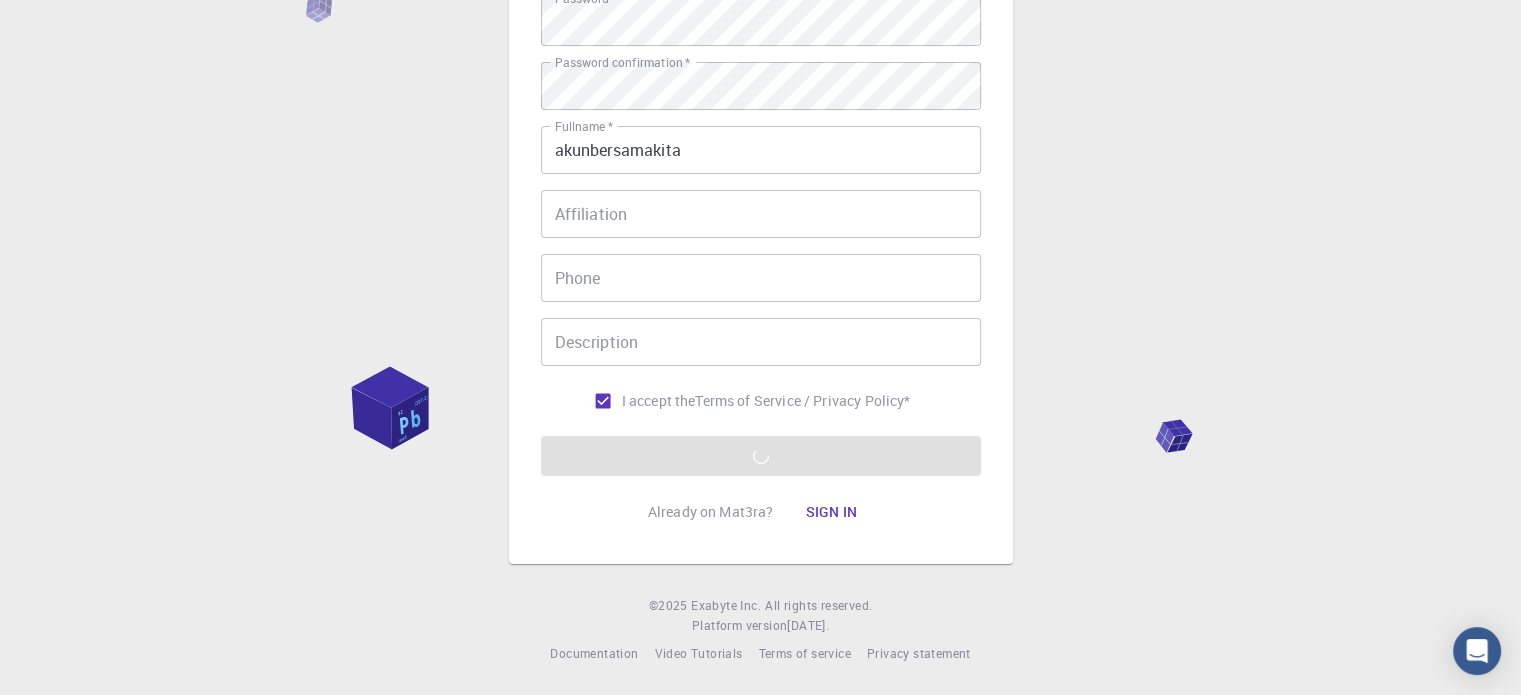 scroll, scrollTop: 0, scrollLeft: 0, axis: both 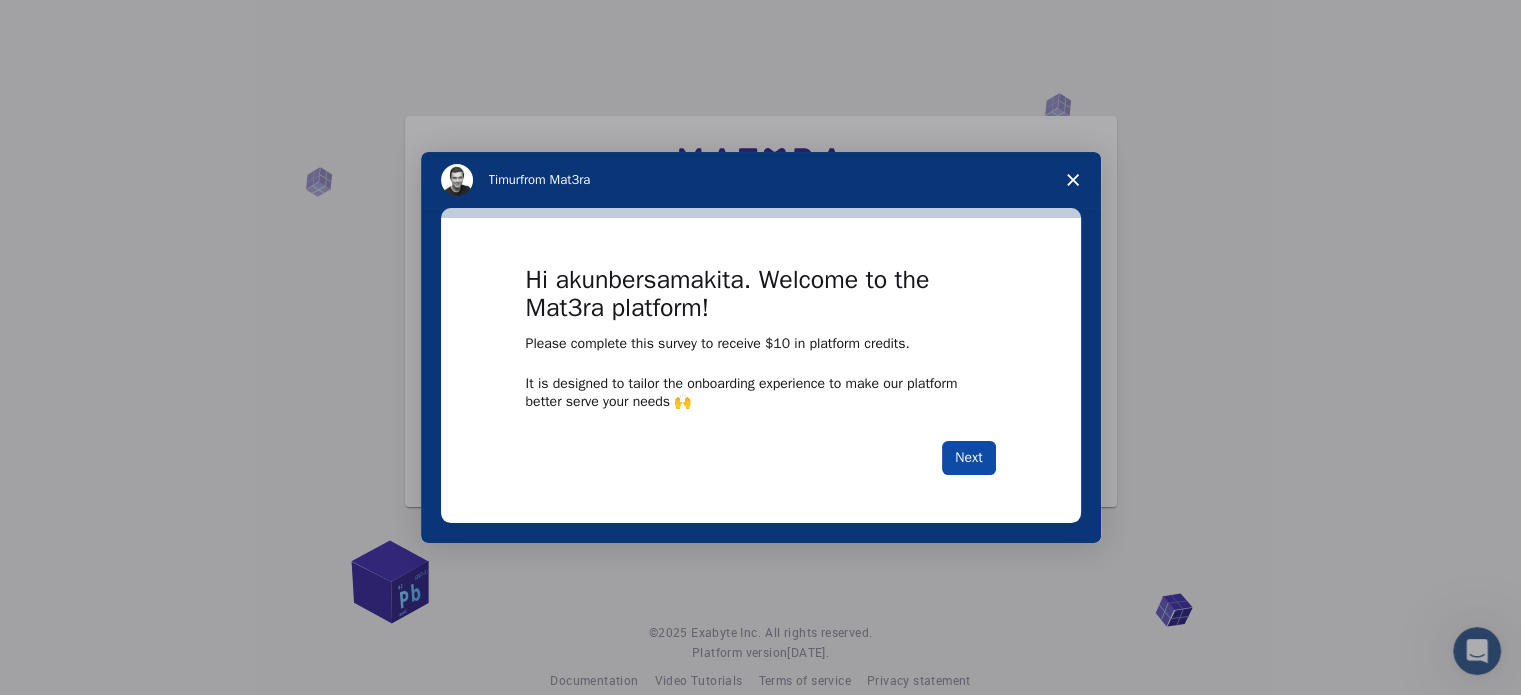 click on "Next" at bounding box center [968, 458] 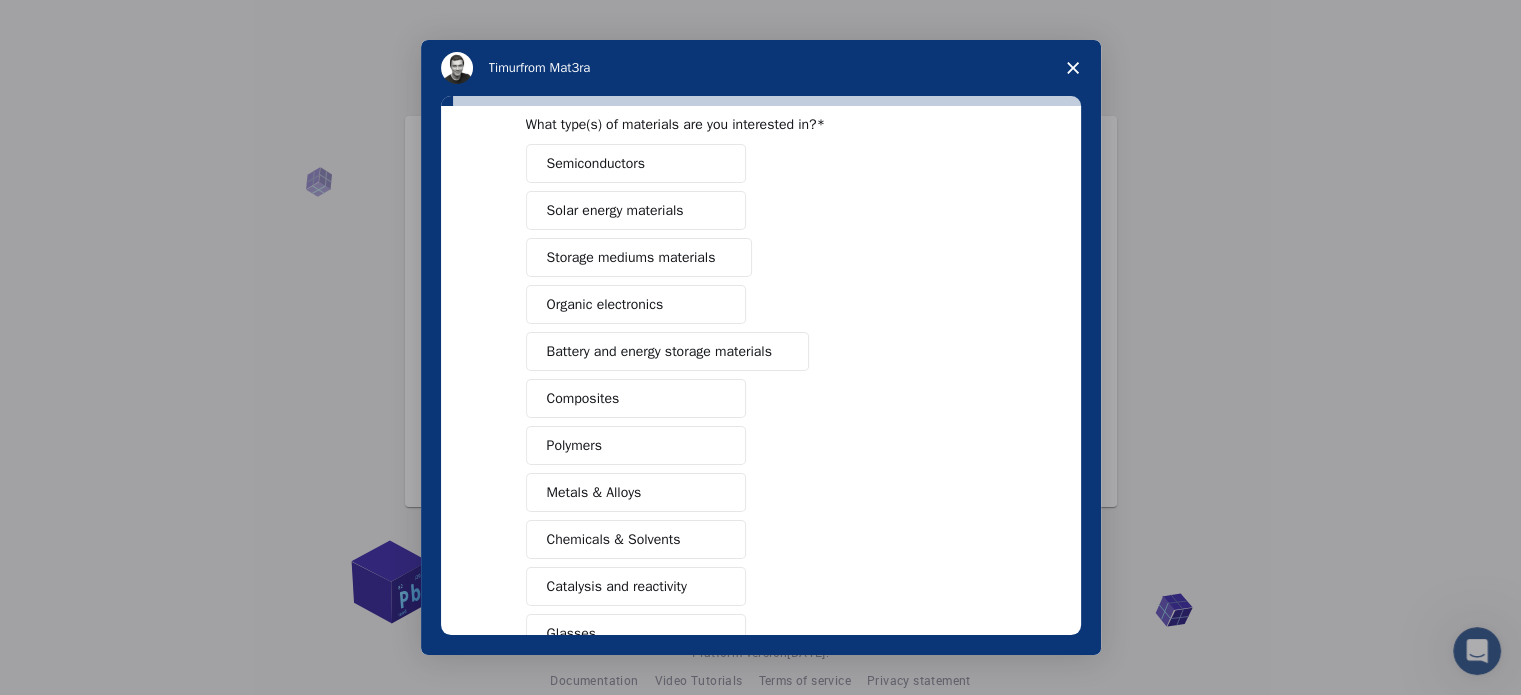 scroll, scrollTop: 264, scrollLeft: 0, axis: vertical 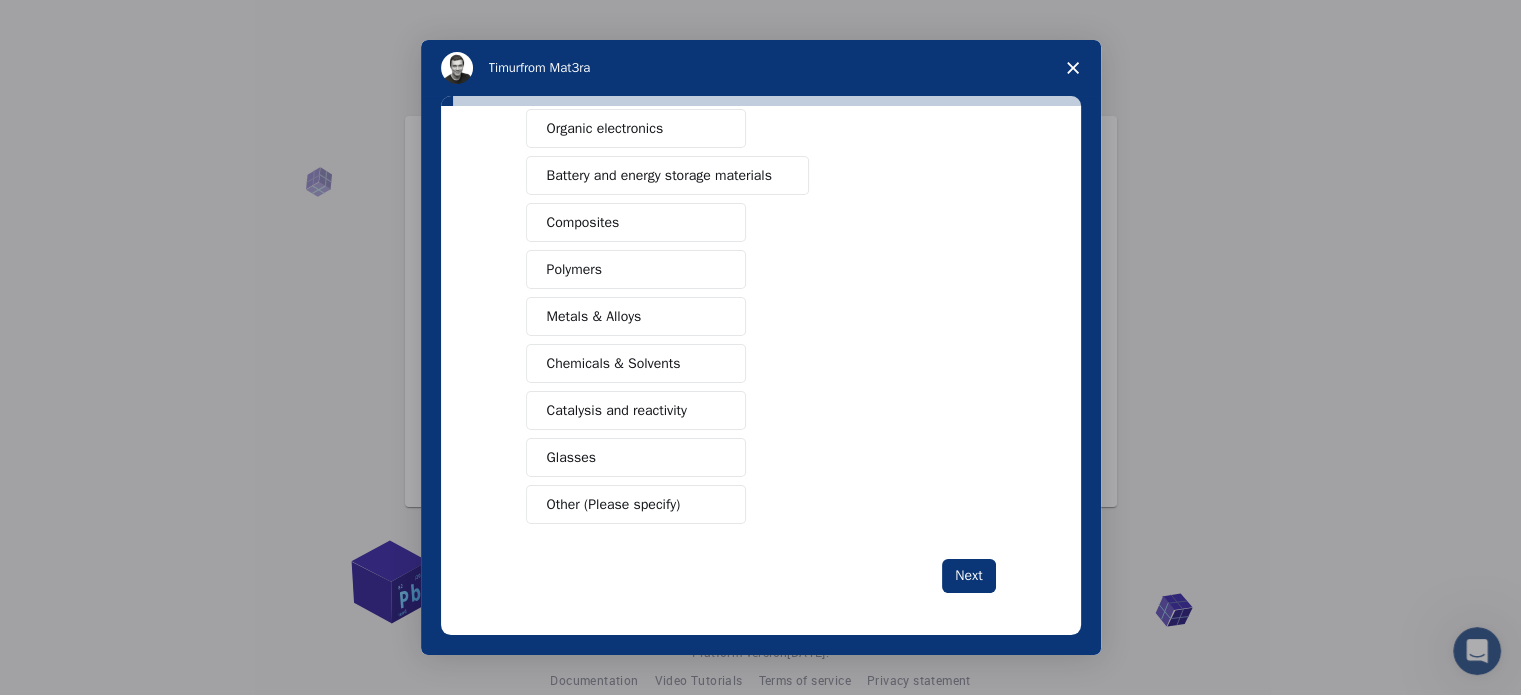 click 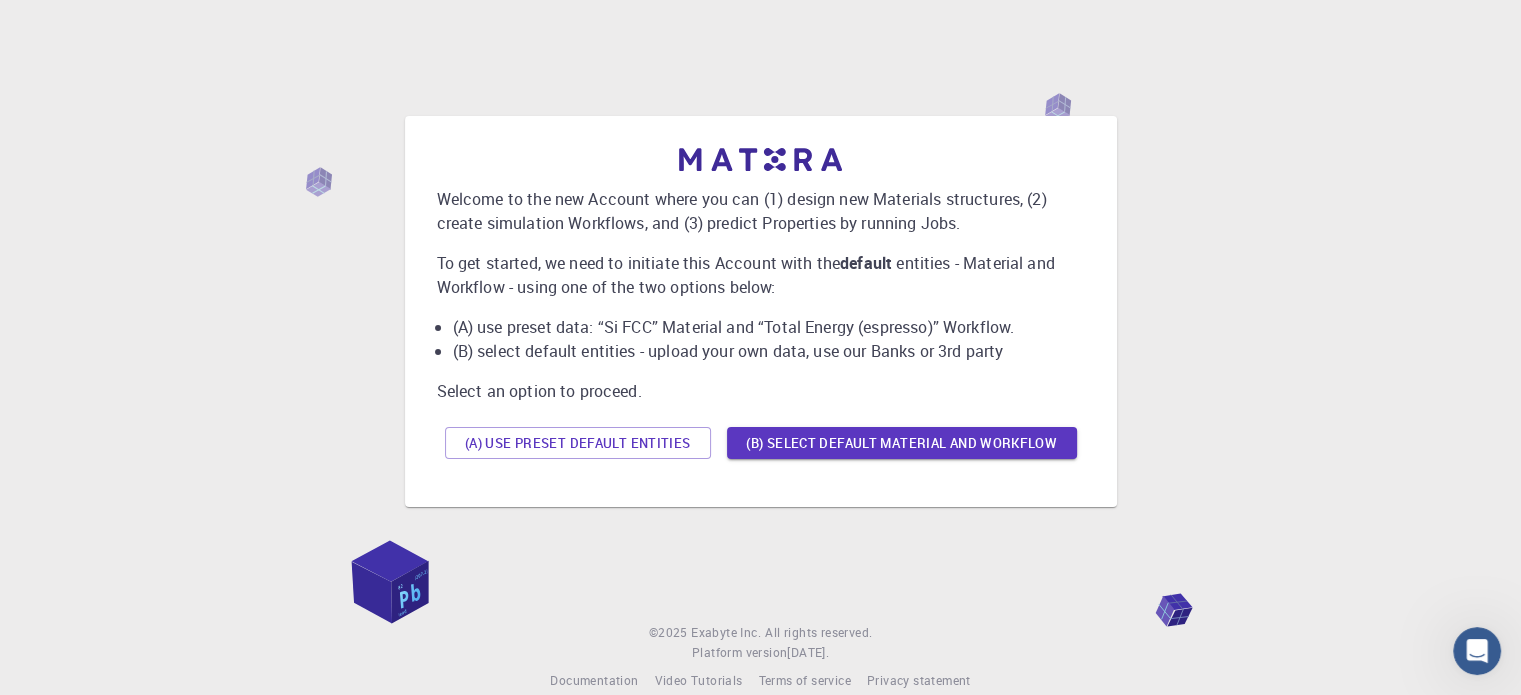 click on "Welcome to the new Account where you can (1) design new Materials structures, (2) create simulation Workflows, and (3) predict Properties by running Jobs. To get started, we need to initiate this Account with the  default   entities - Material and Workflow - using one of the two options below: (A) use preset data: “Si FCC” Material and “Total Energy (espresso)” Workflow. (B) select default entities - upload your own data, use our Banks or 3rd party Select an option to proceed. (A) Use preset default entities (B) Select default material and workflow" at bounding box center [761, 311] 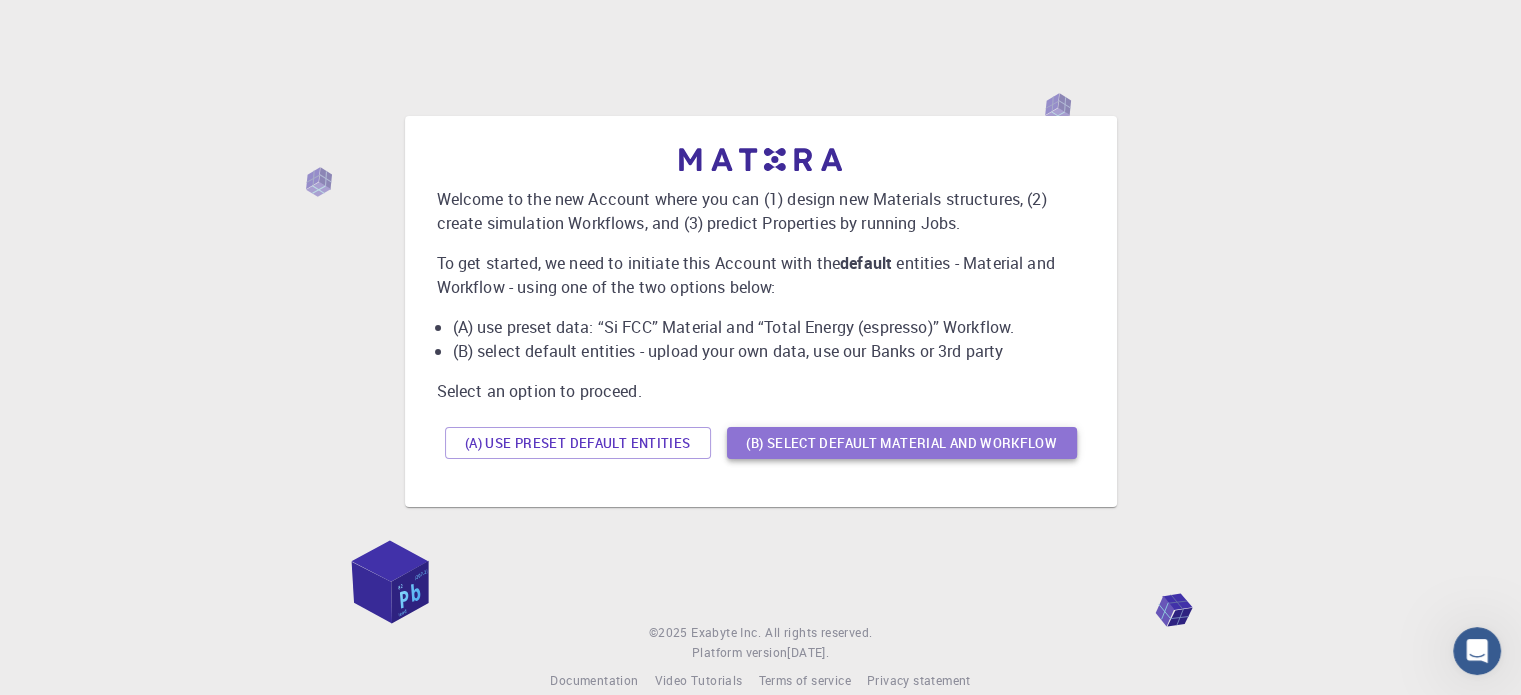 click on "(B) Select default material and workflow" at bounding box center [902, 443] 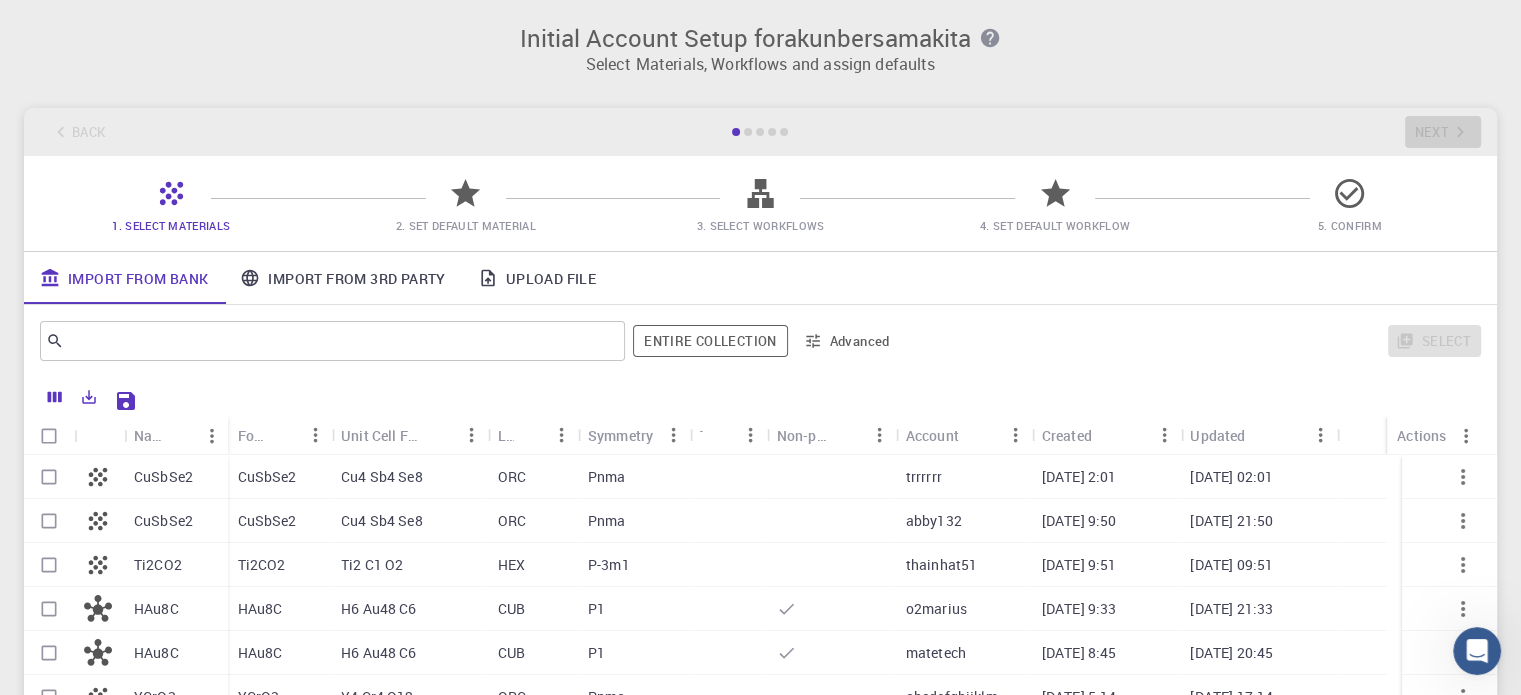 scroll, scrollTop: 128, scrollLeft: 0, axis: vertical 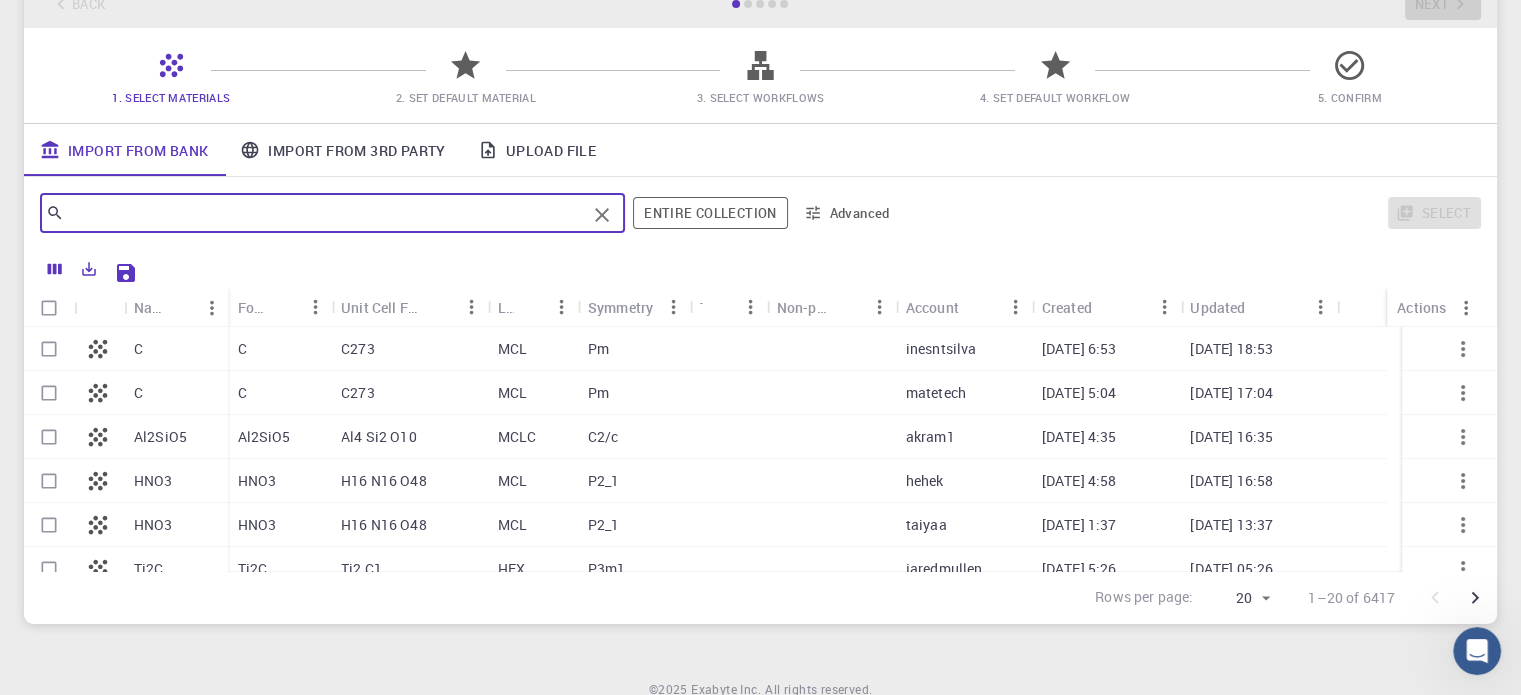click at bounding box center [325, 213] 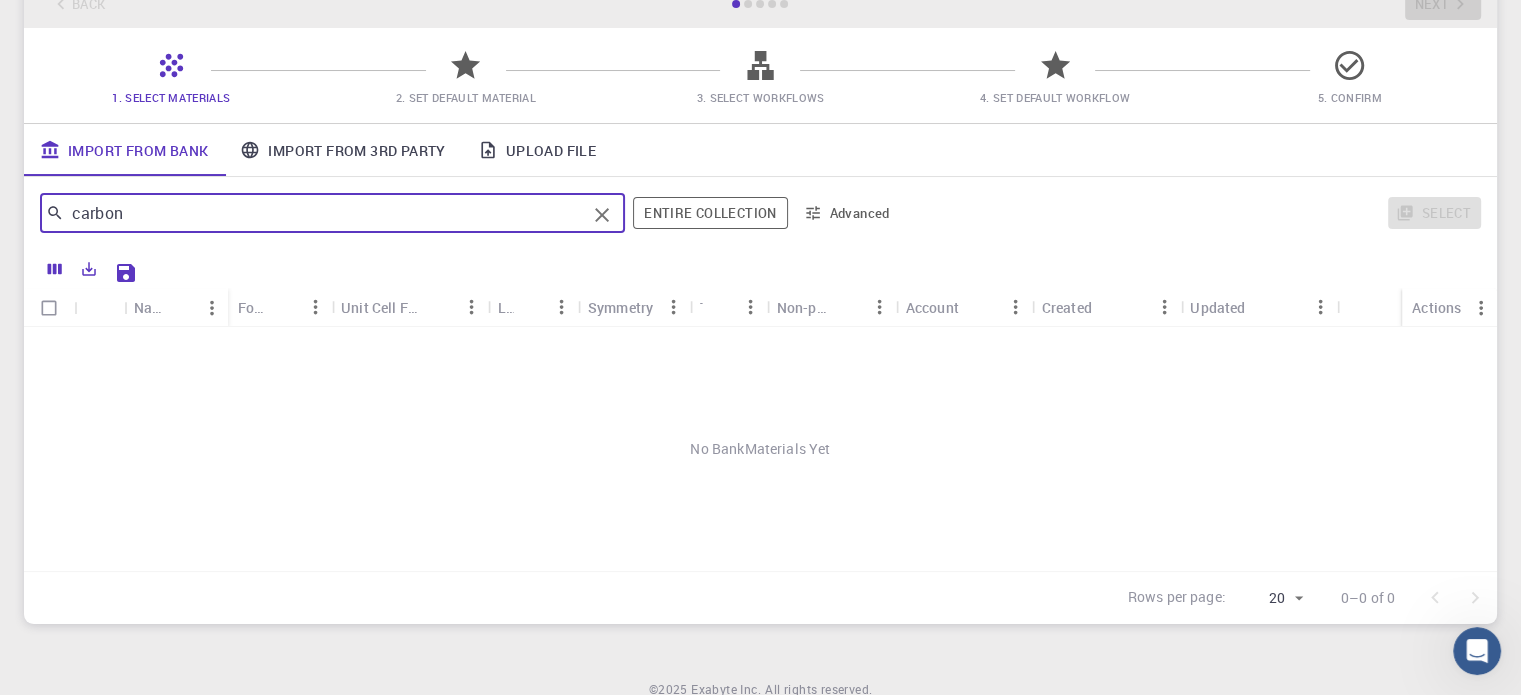 scroll, scrollTop: 0, scrollLeft: 0, axis: both 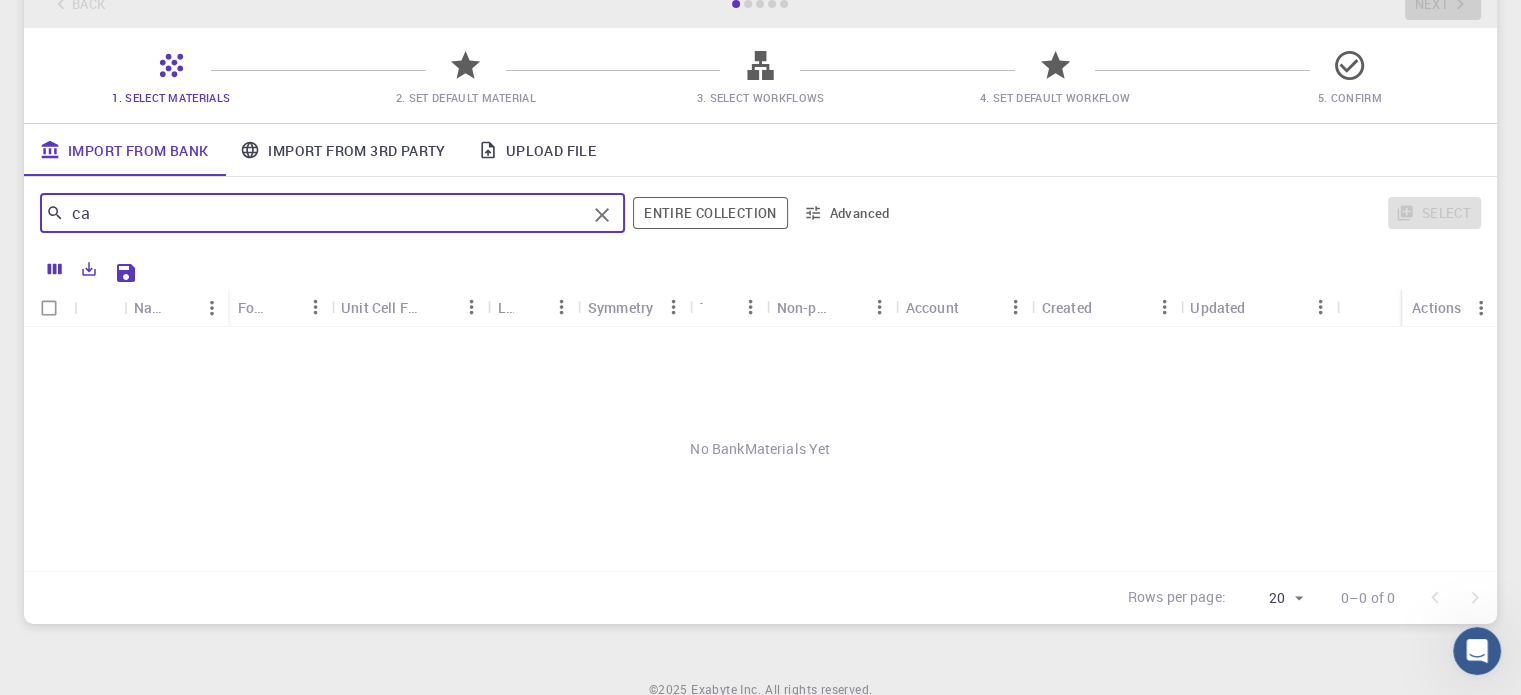 type on "c" 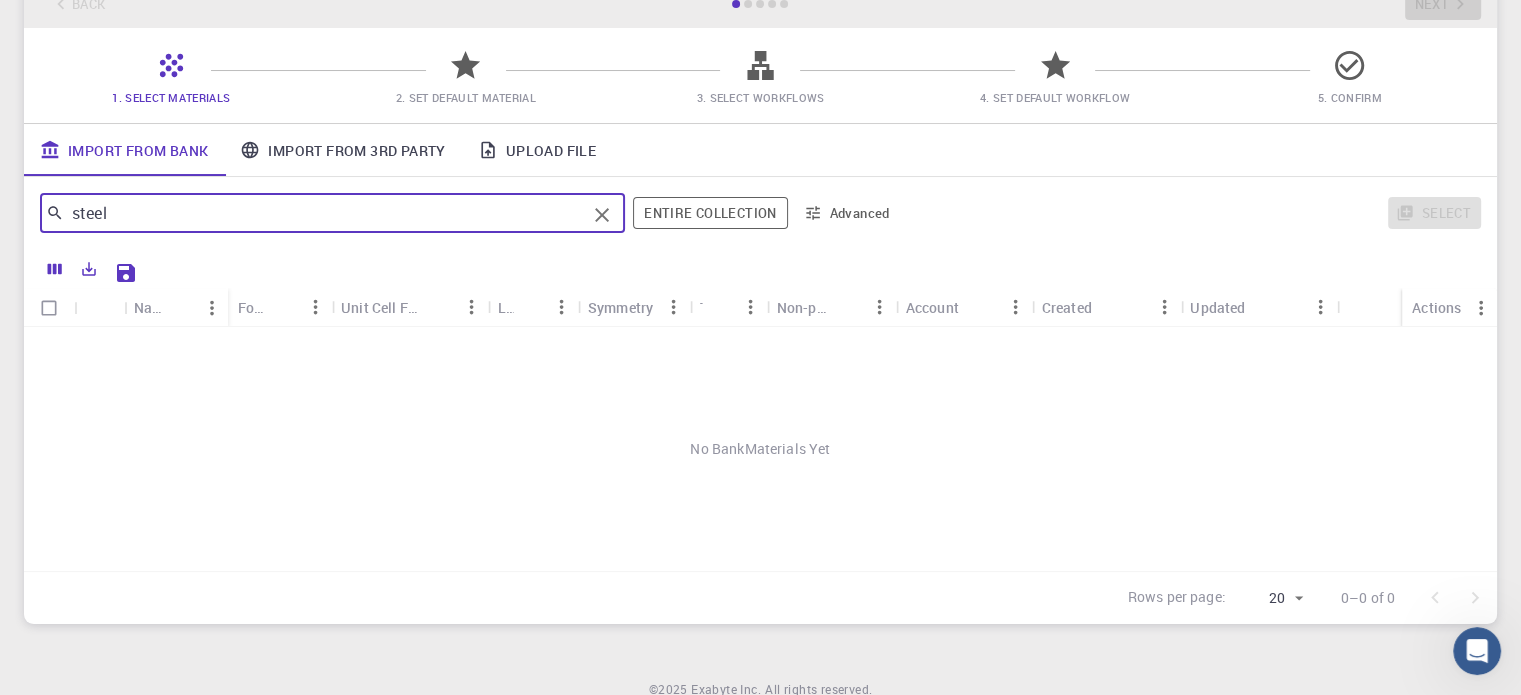 type on "steel" 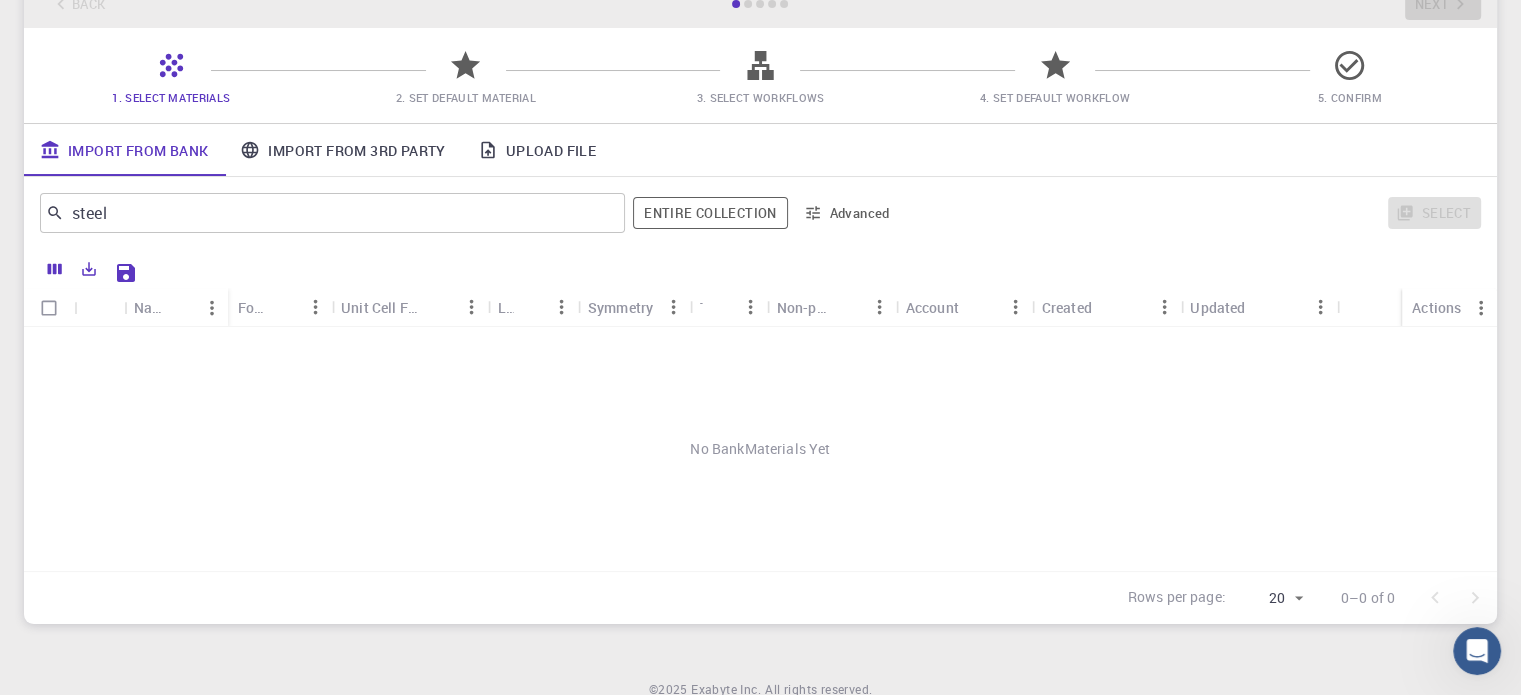 click on "5. Confirm" at bounding box center (1349, 97) 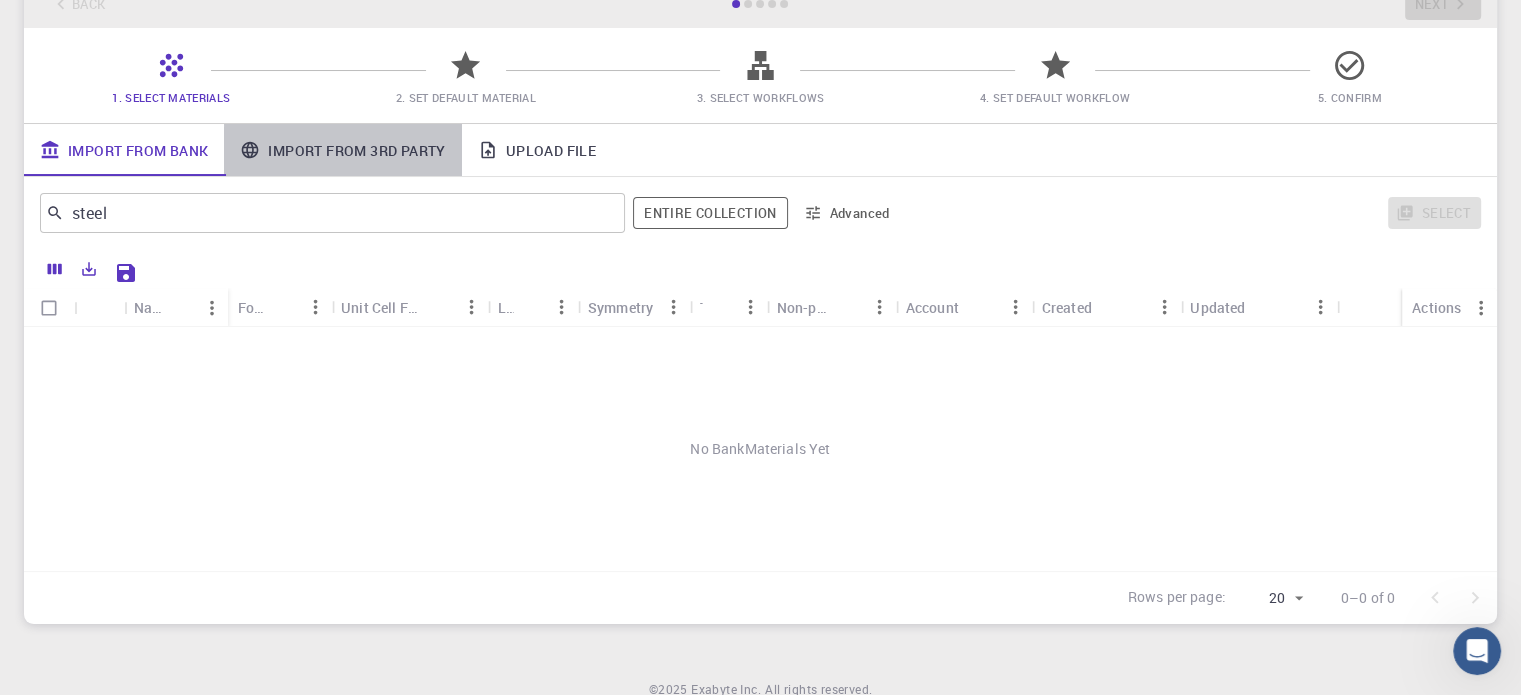 click on "Import From 3rd Party" at bounding box center [342, 150] 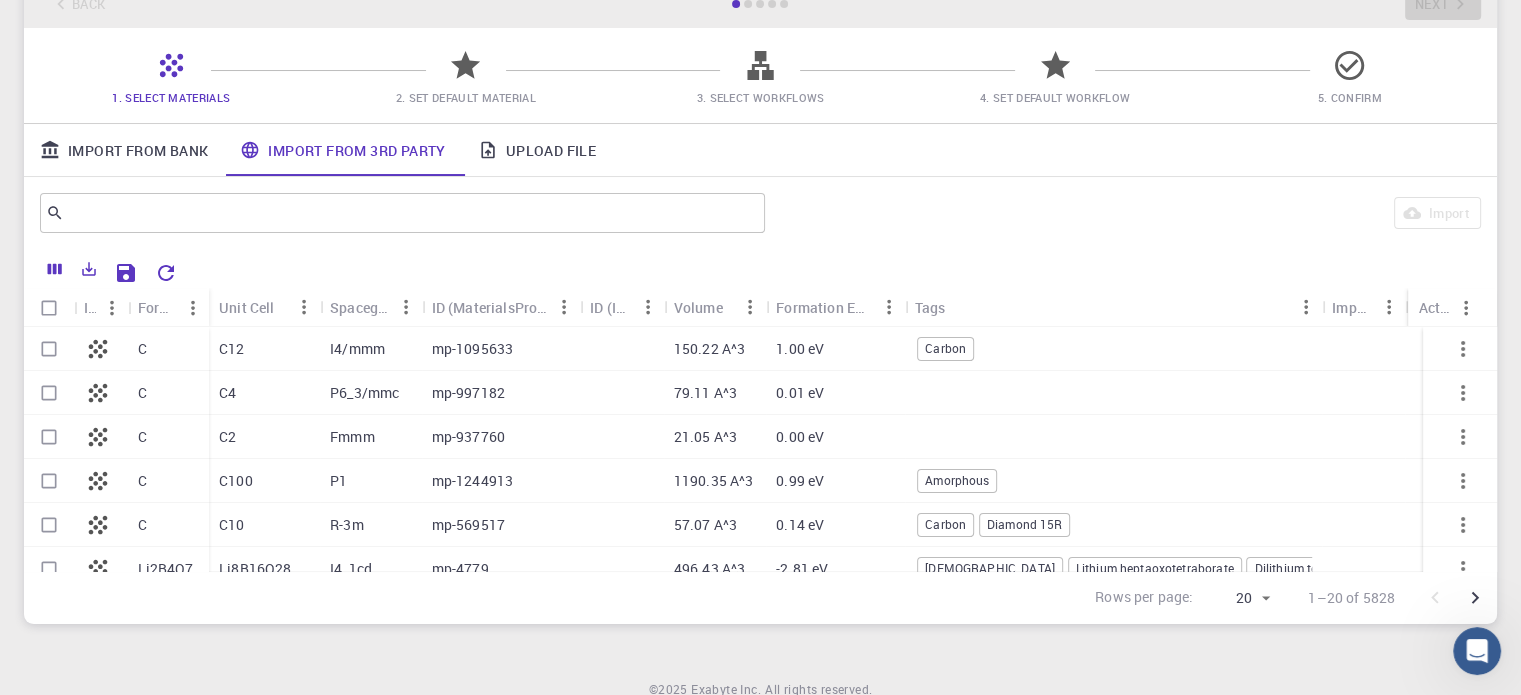 scroll, scrollTop: 635, scrollLeft: 0, axis: vertical 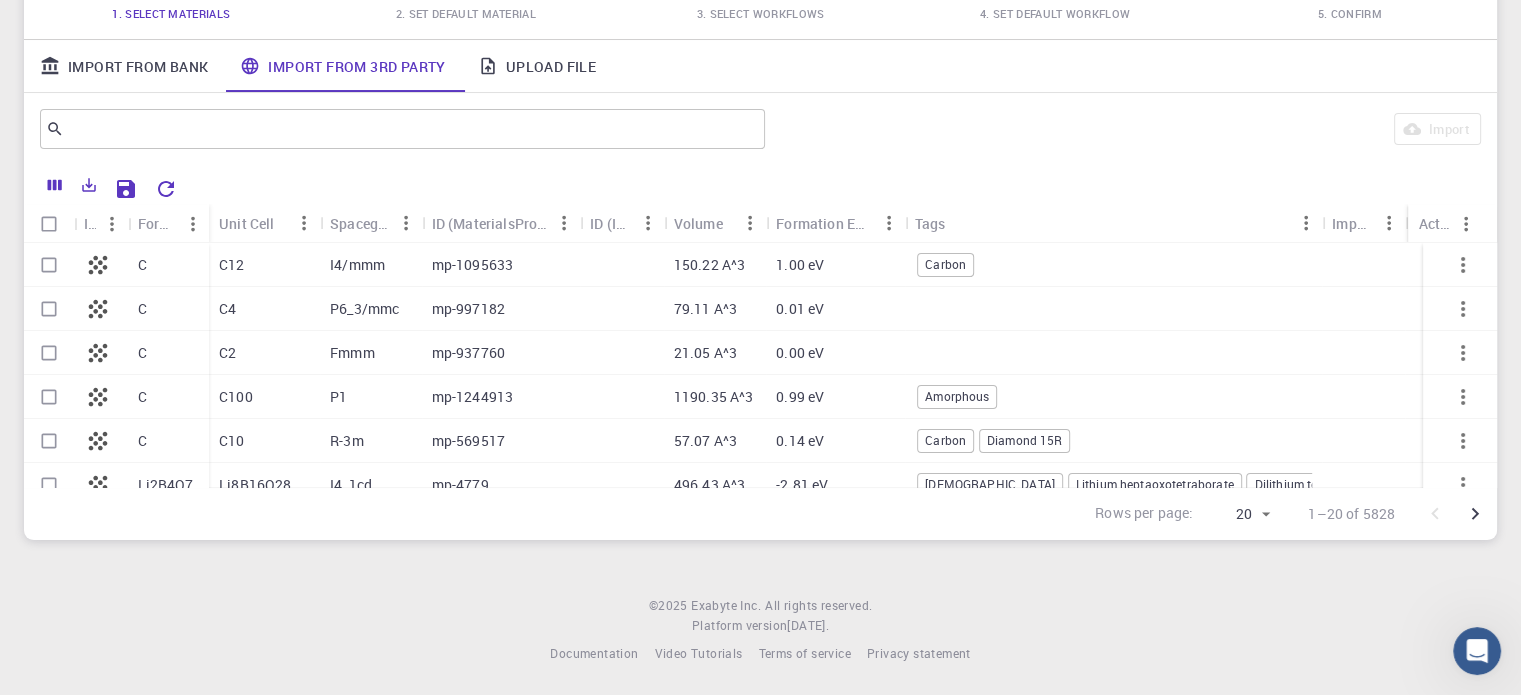 click on "2. Set Default Material" at bounding box center [466, 13] 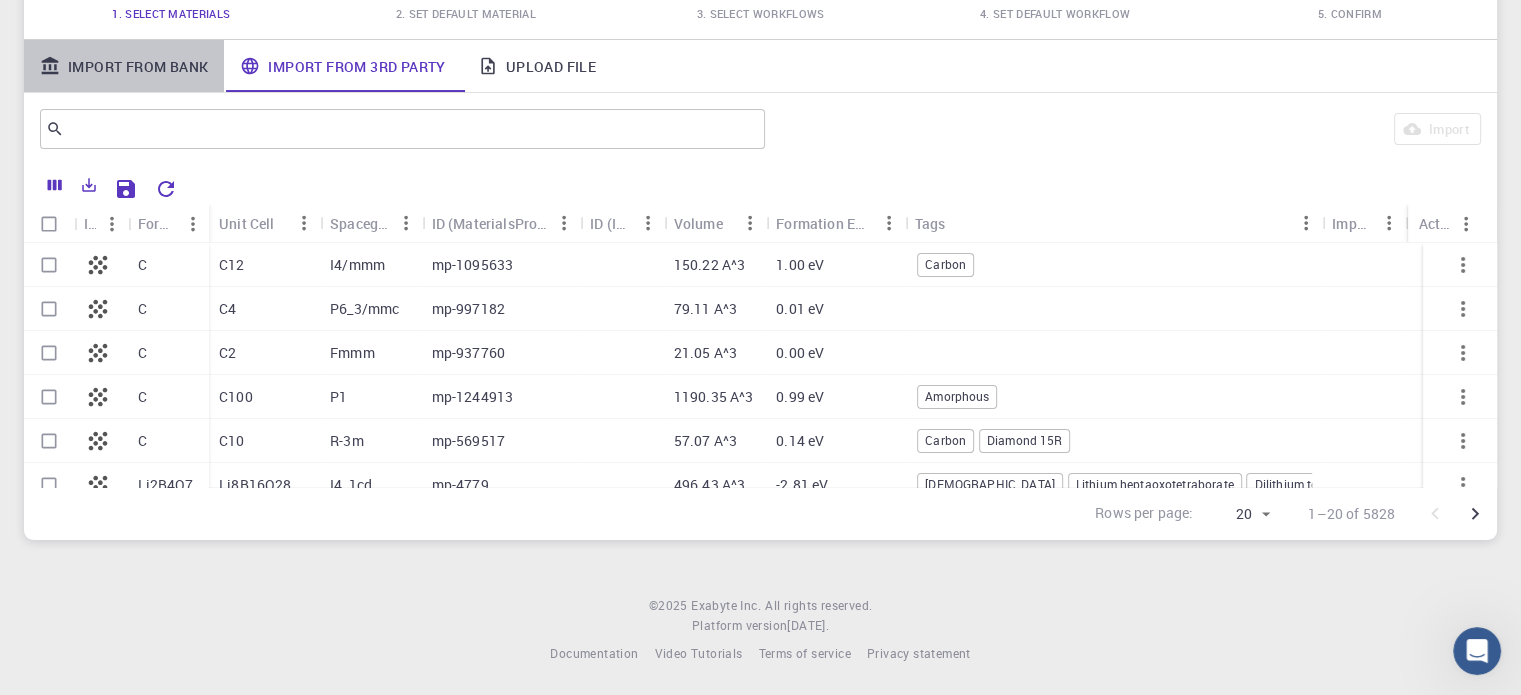 click on "Import From Bank" at bounding box center [124, 66] 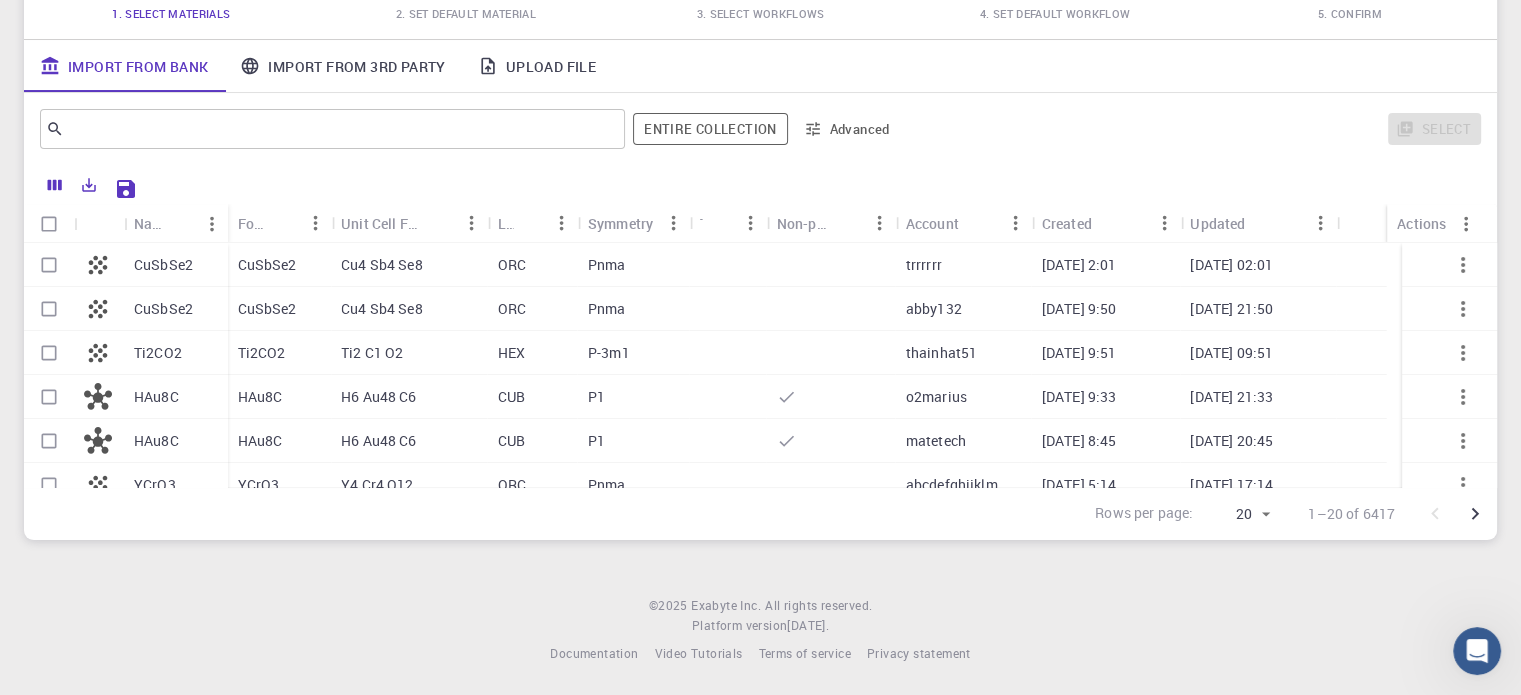scroll, scrollTop: 635, scrollLeft: 0, axis: vertical 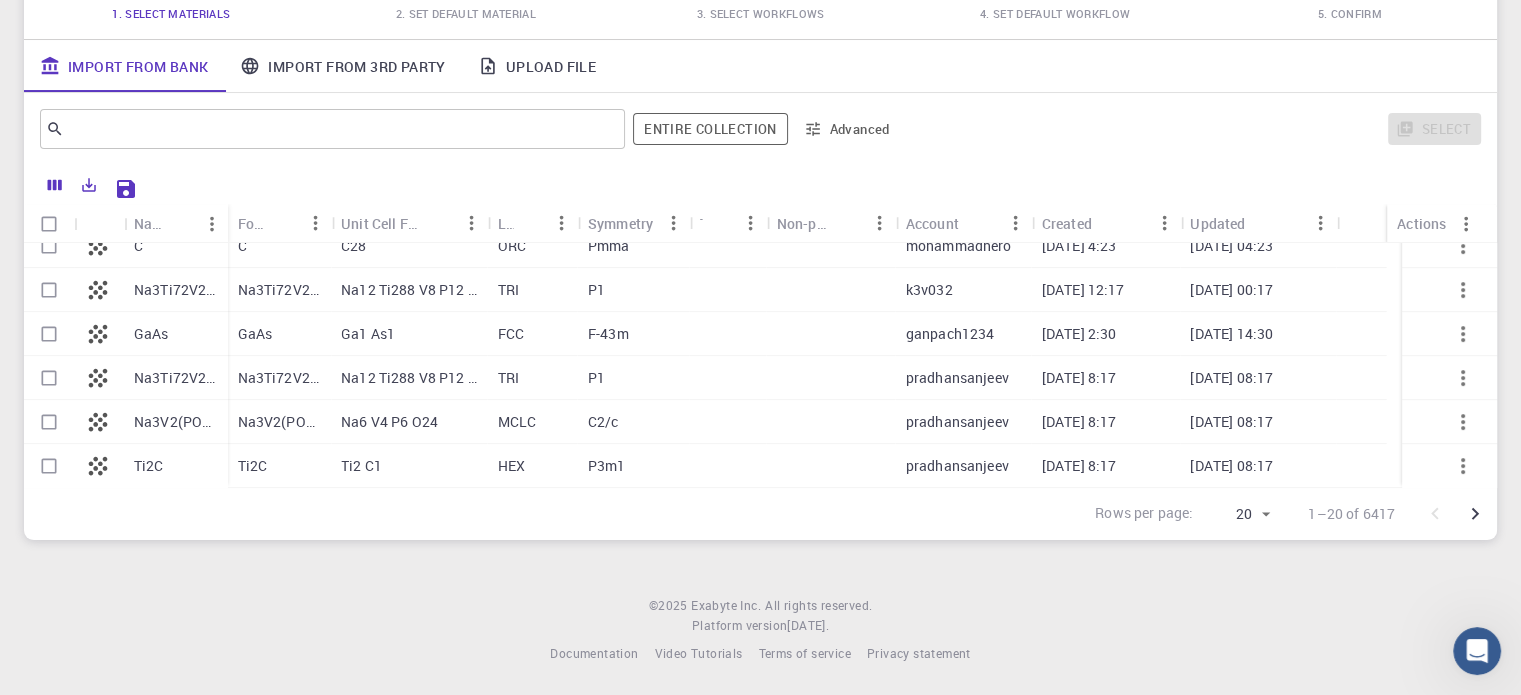 click on "k3v032" at bounding box center (964, 290) 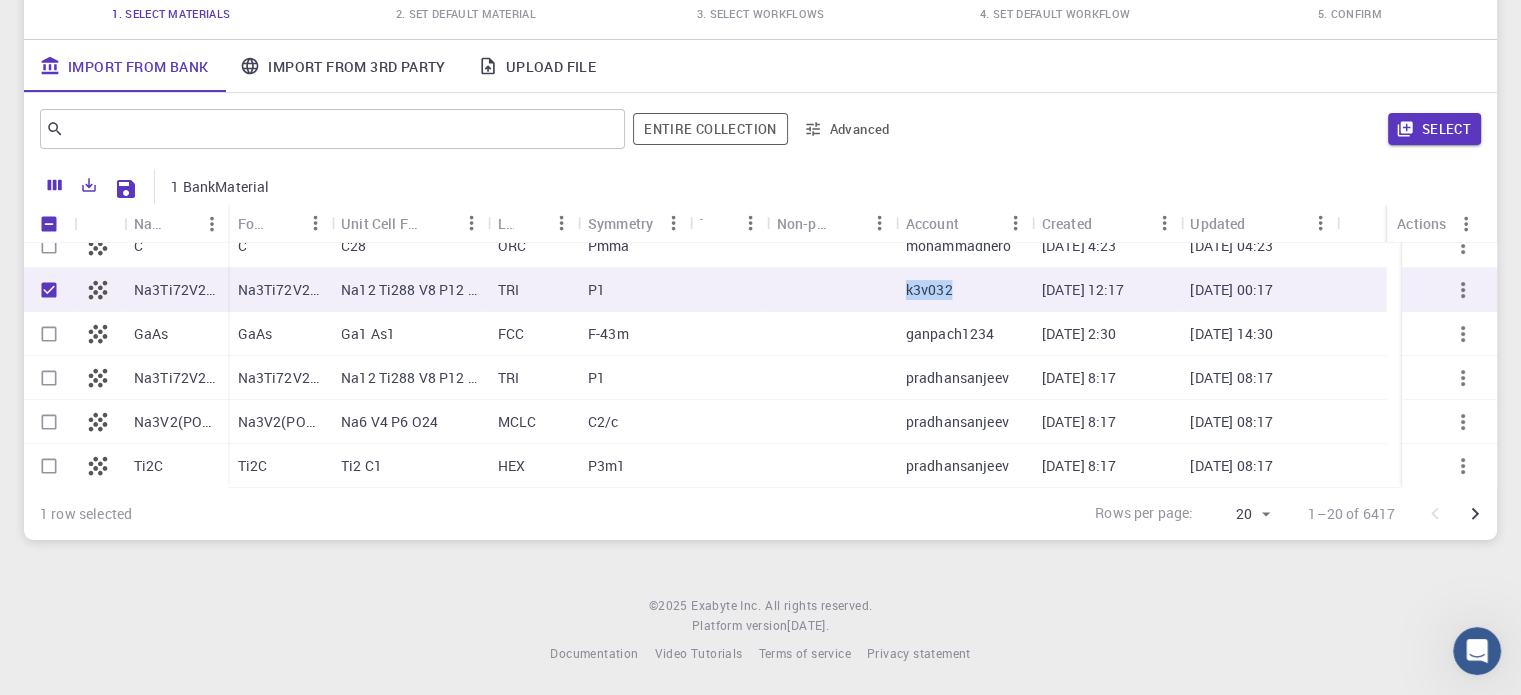 click on "k3v032" at bounding box center [964, 290] 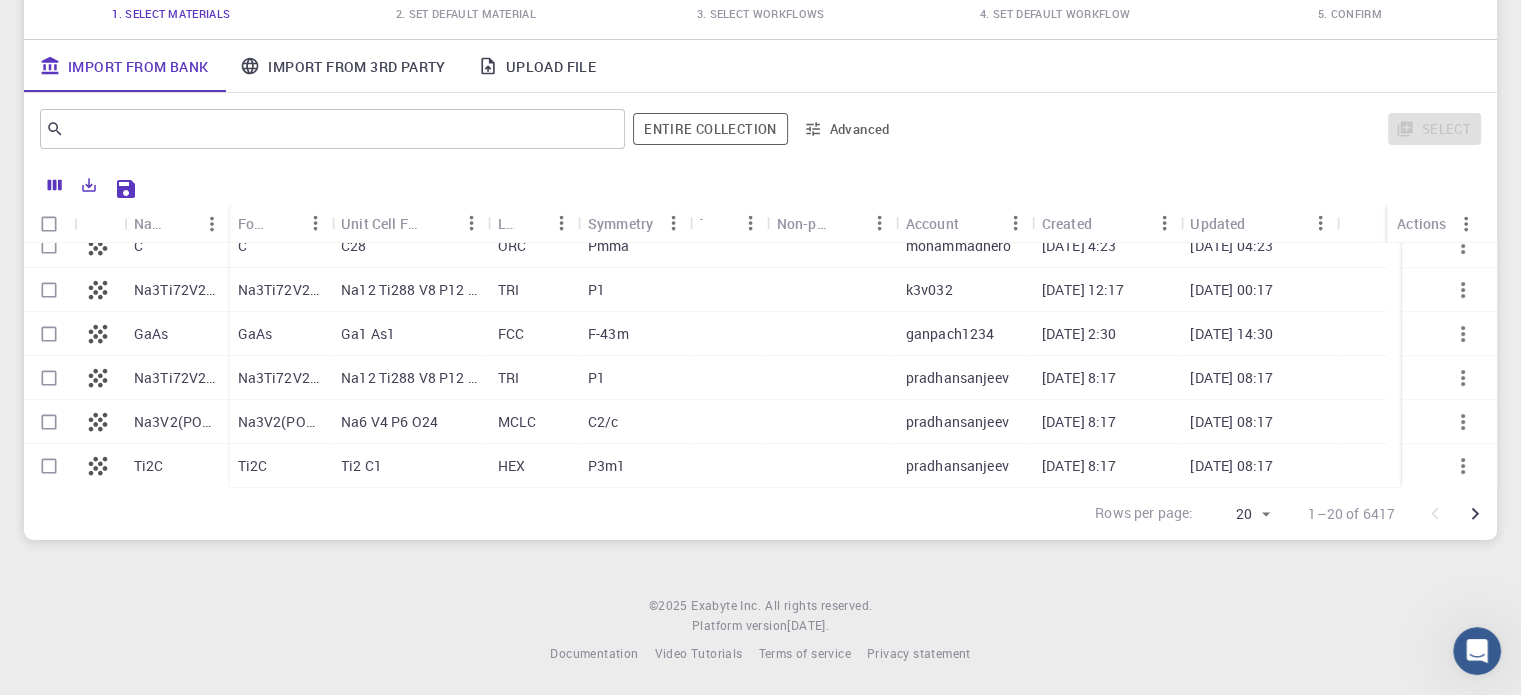 click at bounding box center (728, 290) 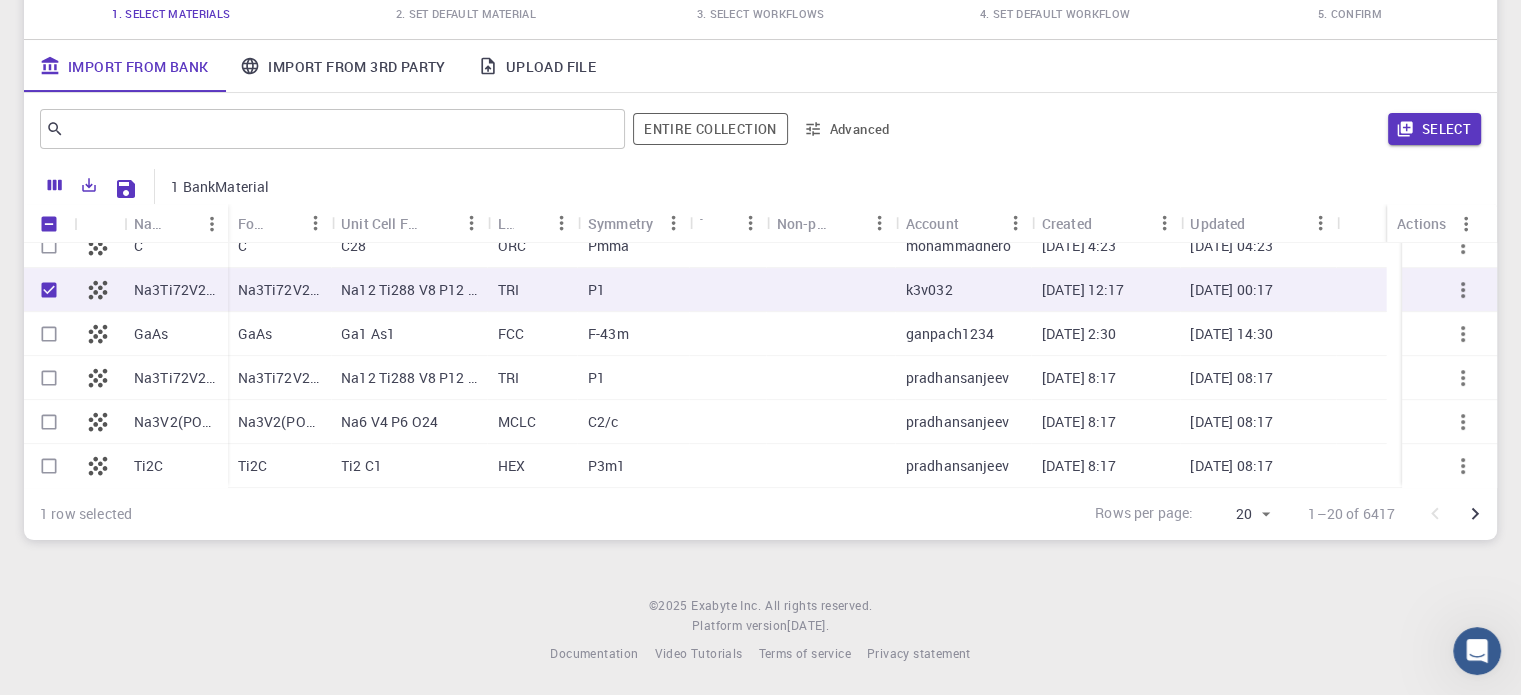 click at bounding box center [728, 290] 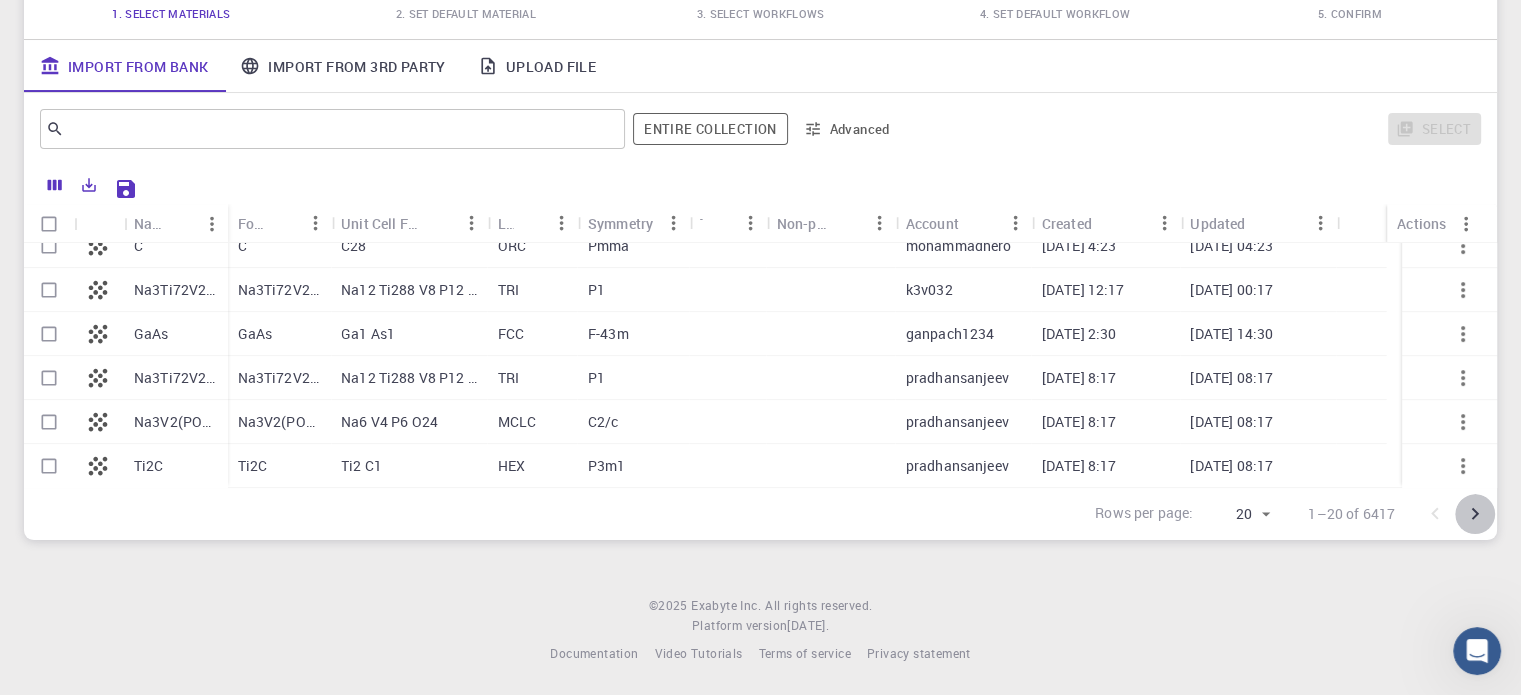 click 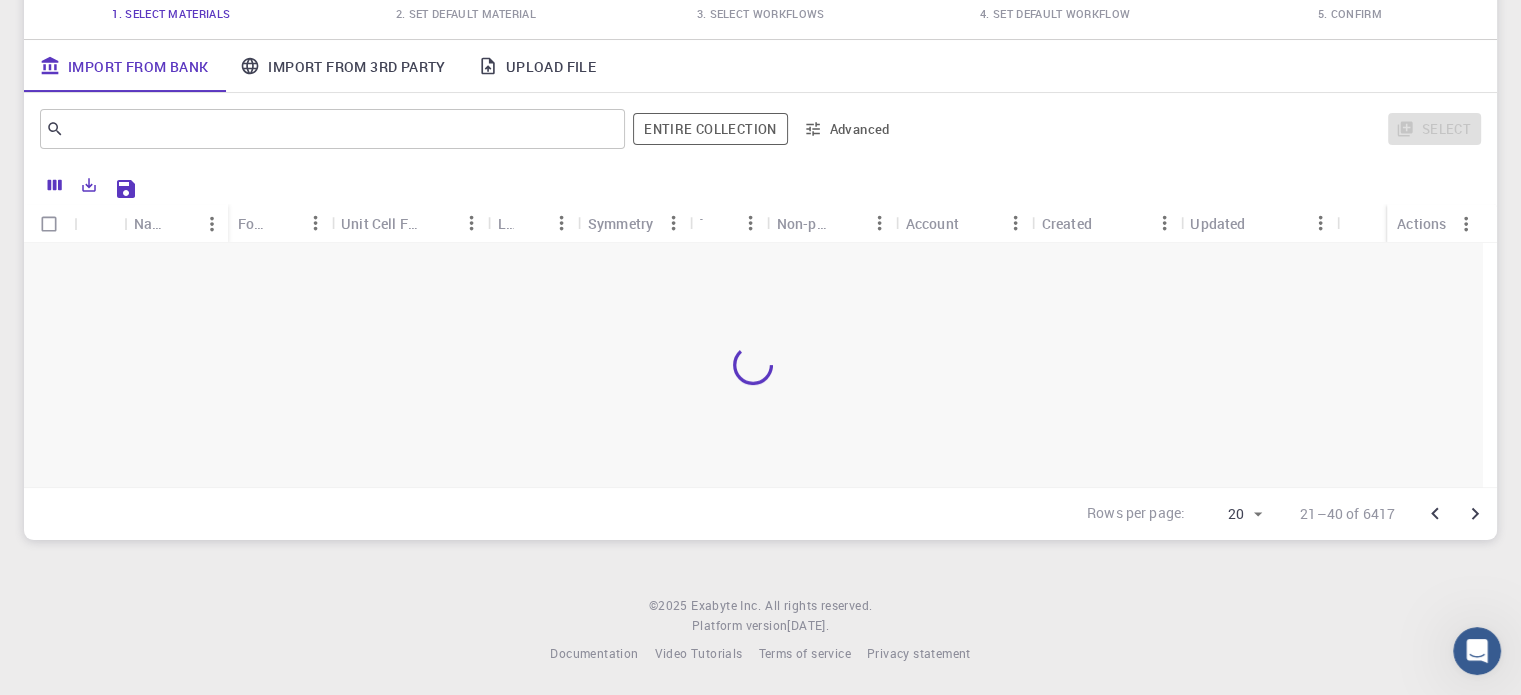 scroll, scrollTop: 0, scrollLeft: 0, axis: both 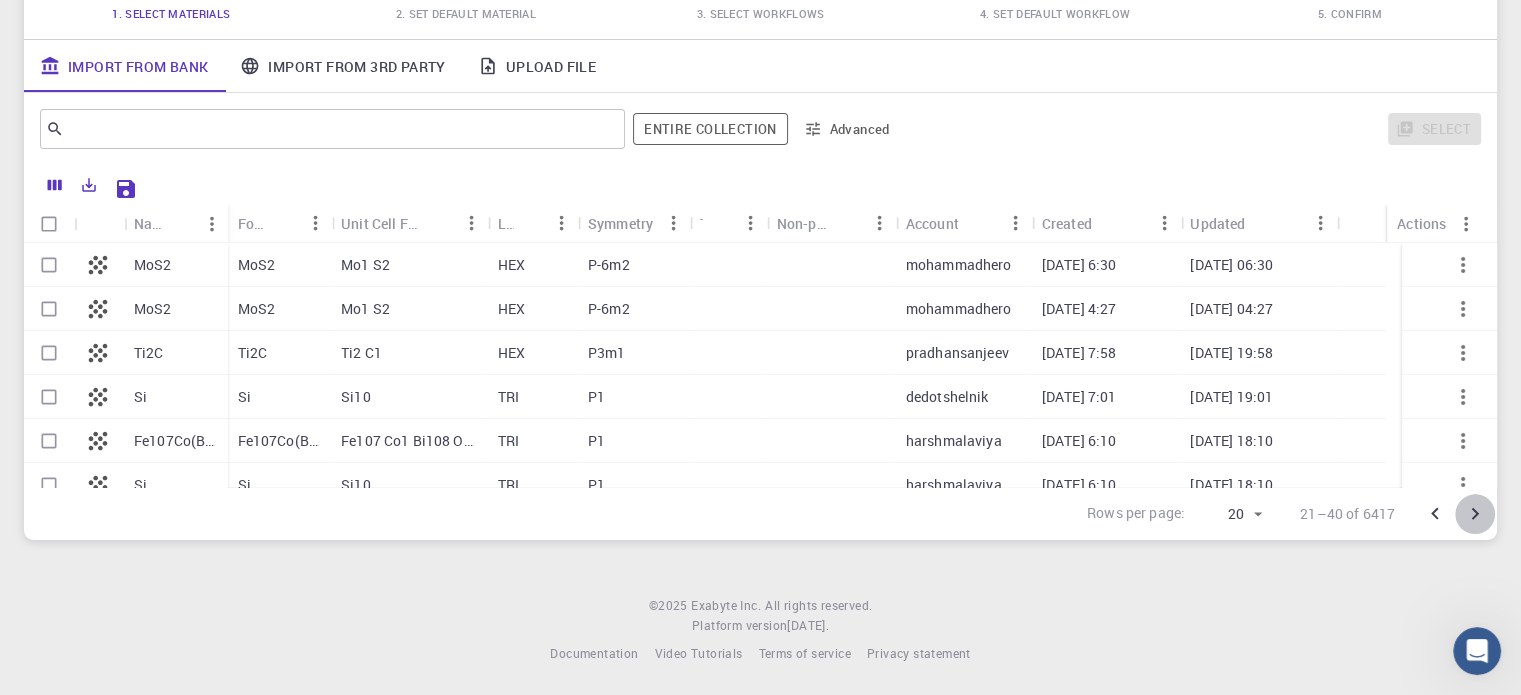 click 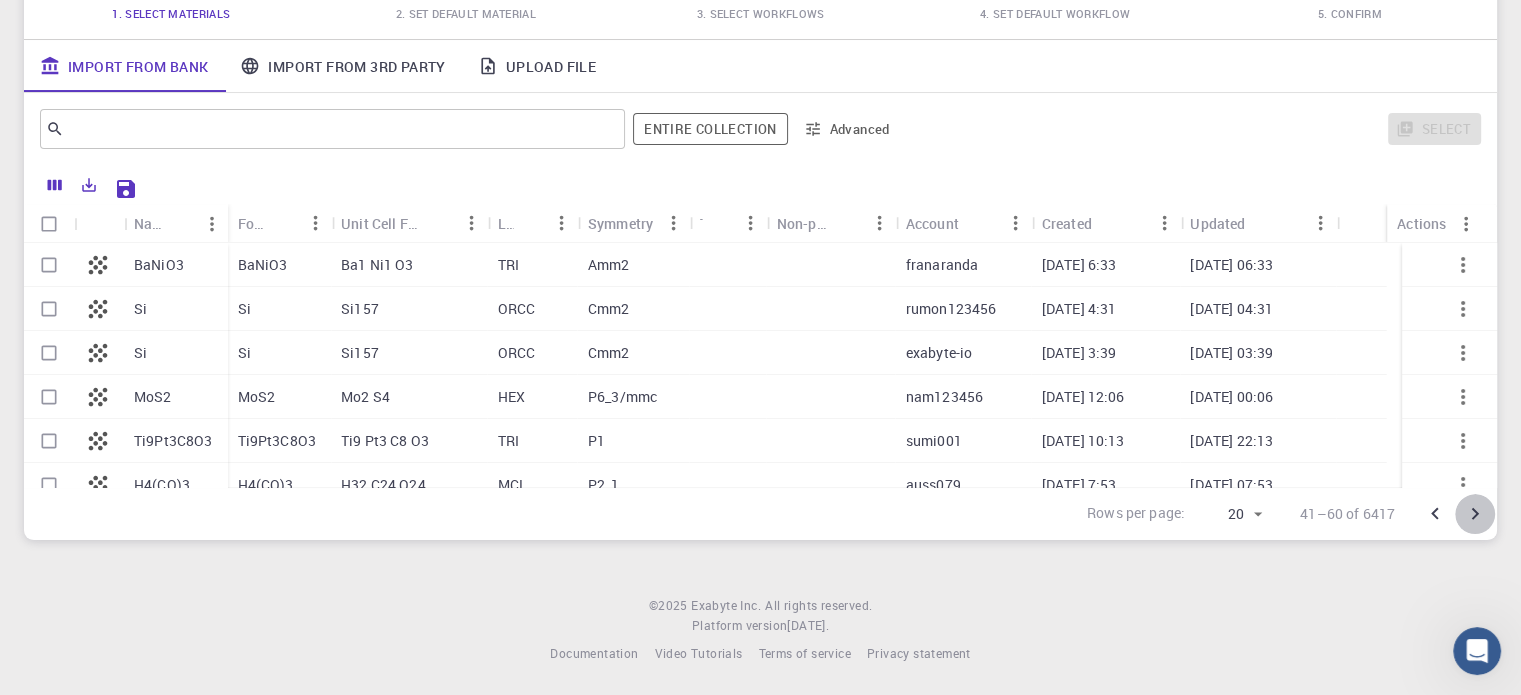 click 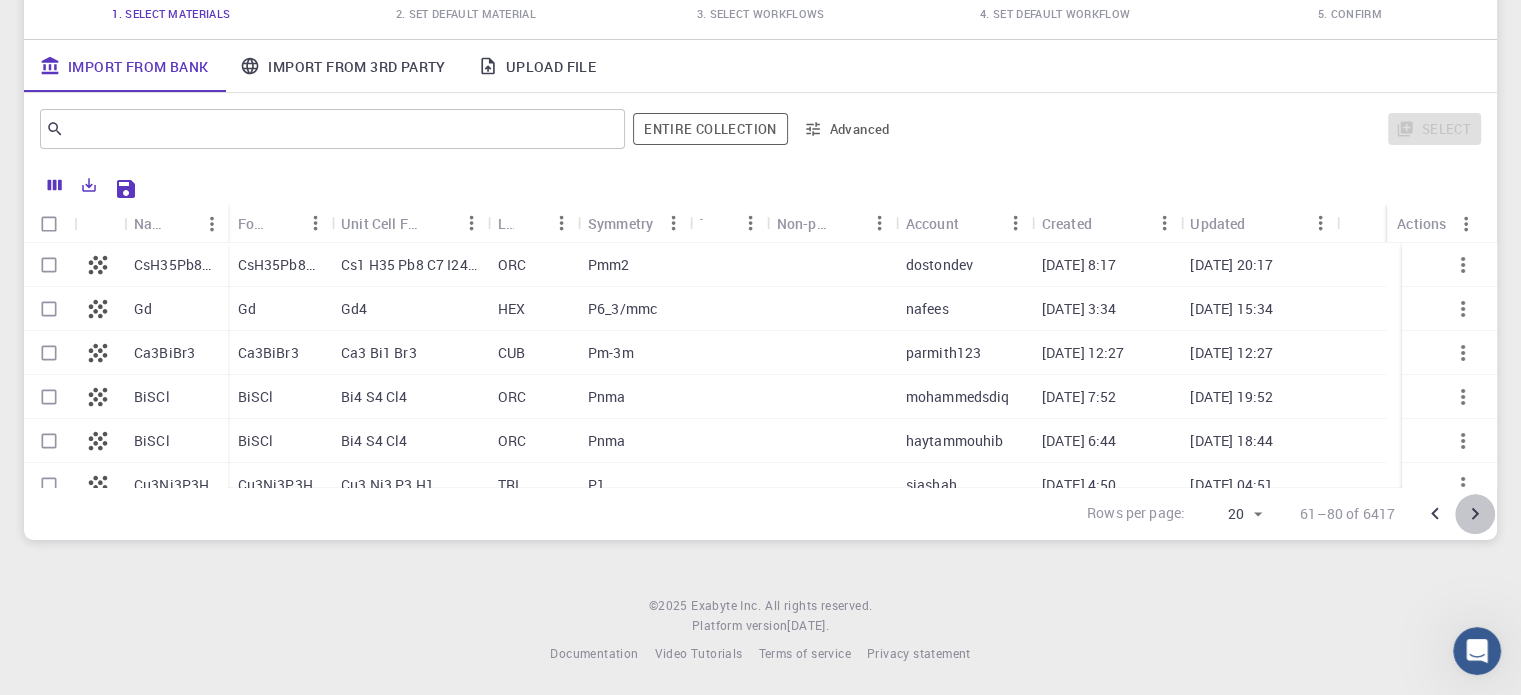 click 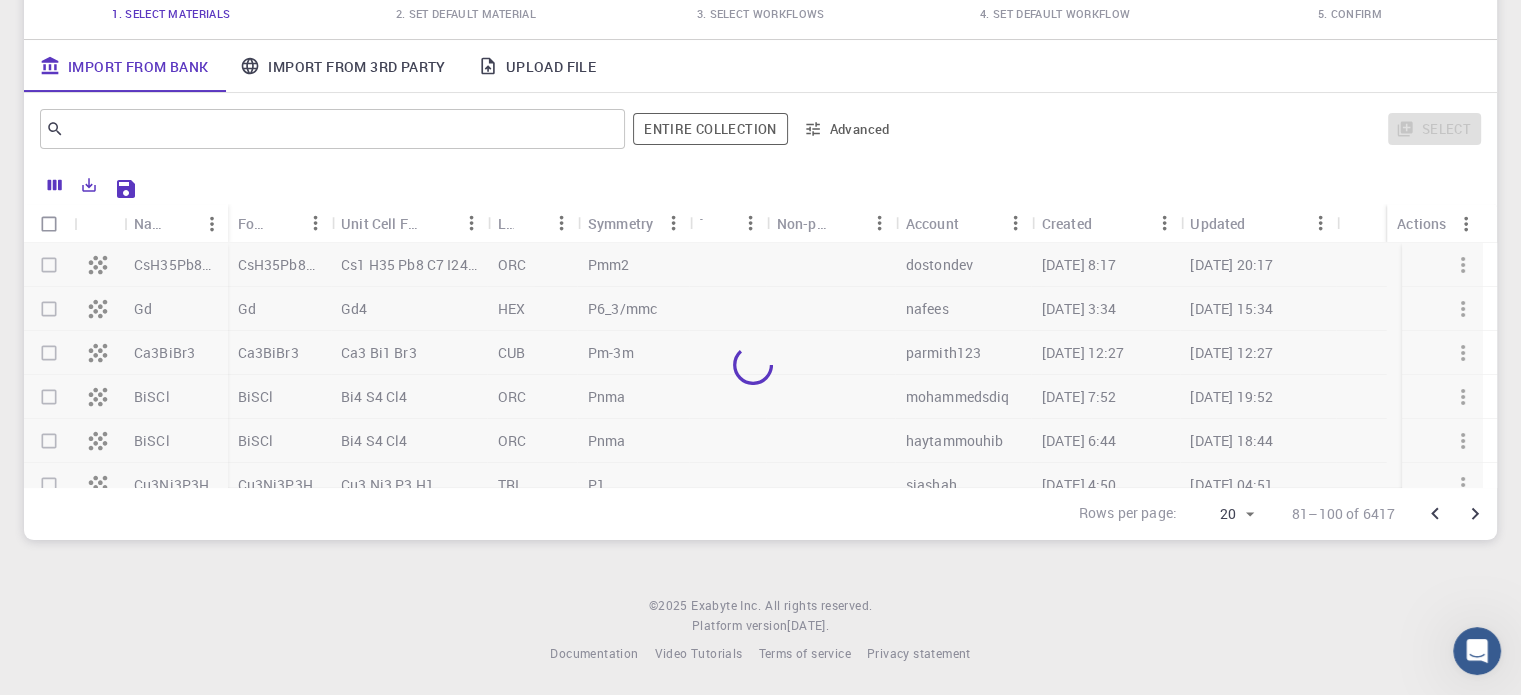click 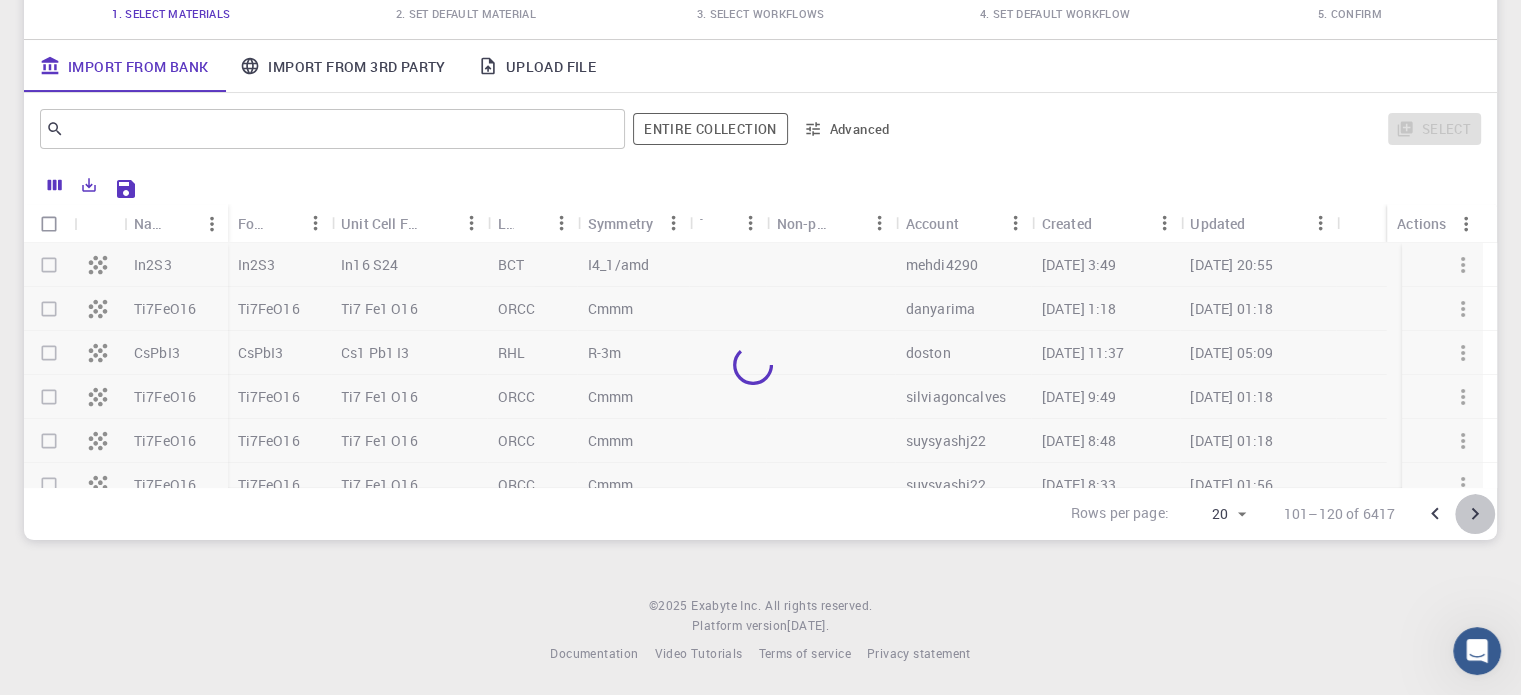 click 